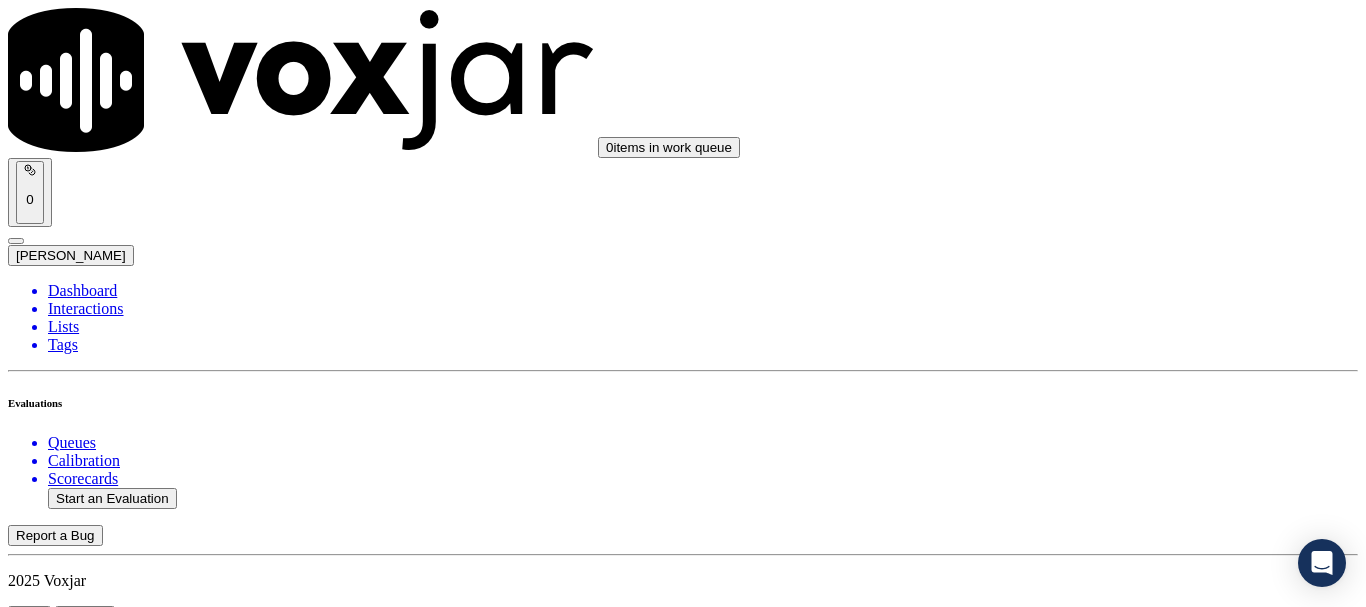 scroll, scrollTop: 0, scrollLeft: 0, axis: both 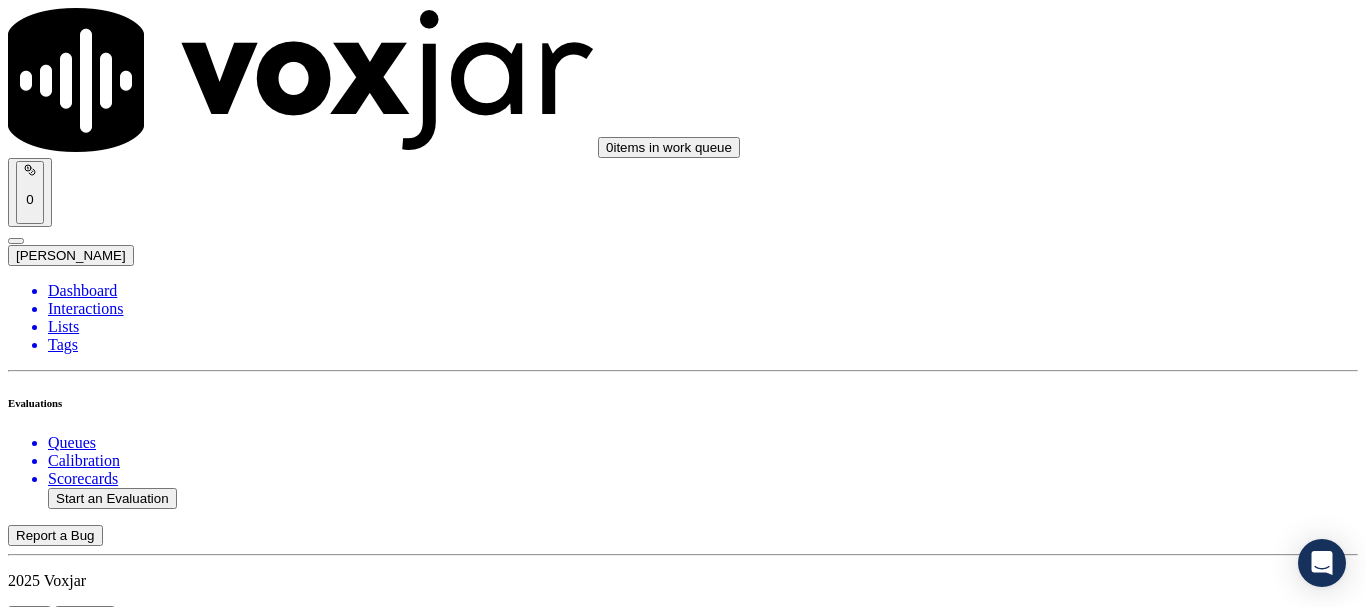 type on "20250728-142618_8143158552-all.mp3" 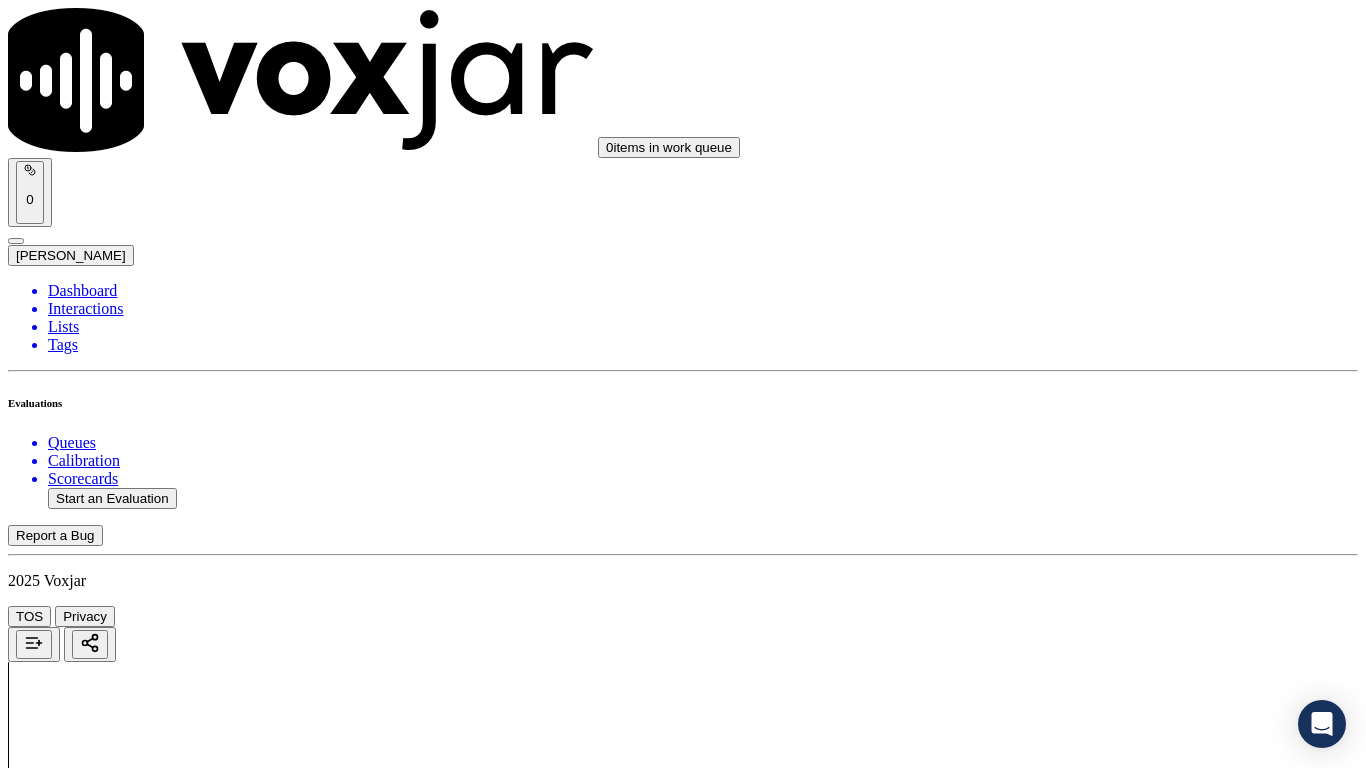 click on "Upload interaction to start evaluation" at bounding box center [124, 2746] 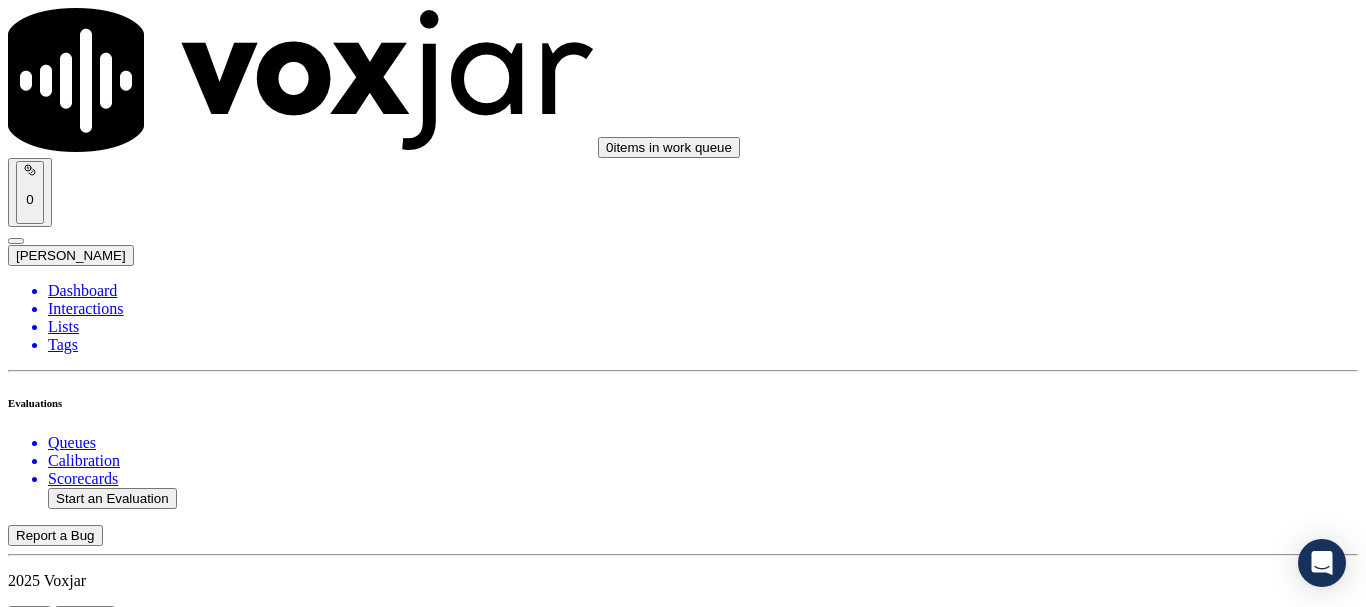 scroll, scrollTop: 300, scrollLeft: 0, axis: vertical 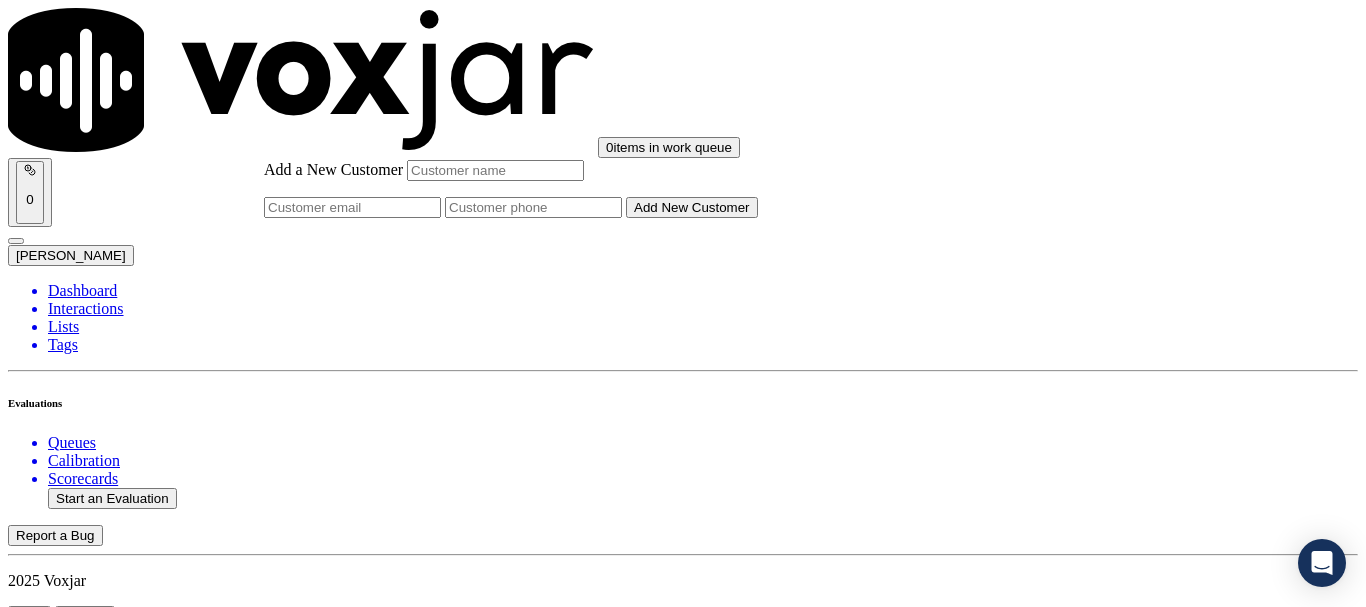 click on "Add a New Customer" 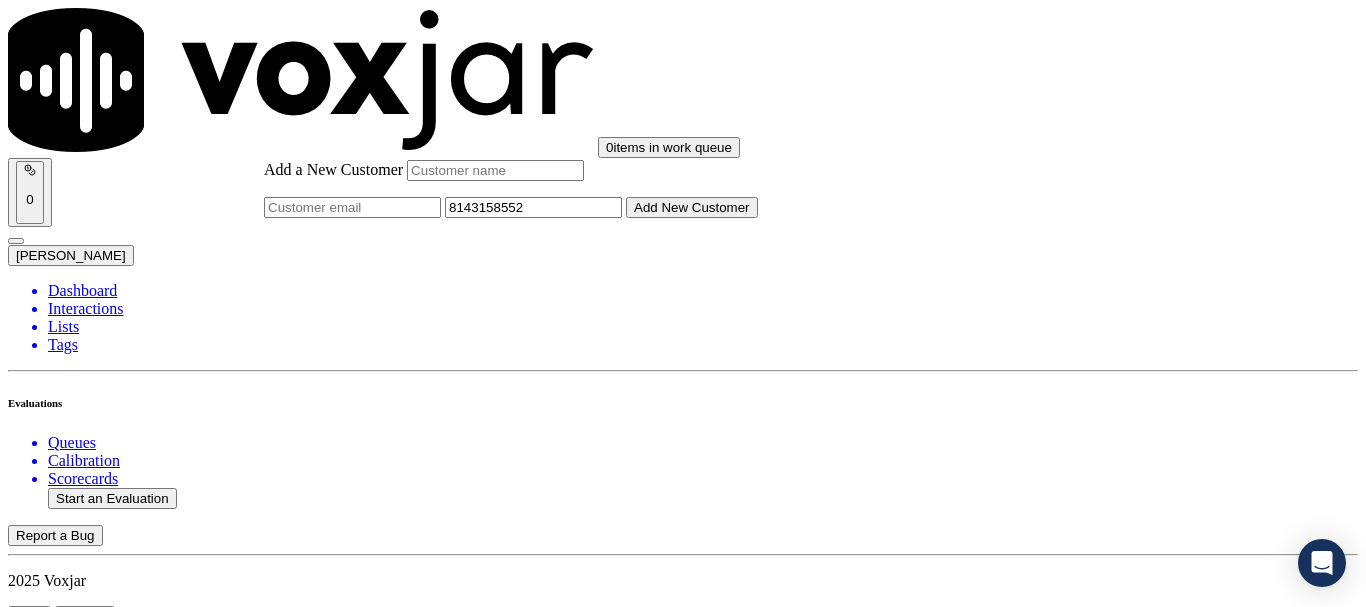 type on "8143158552" 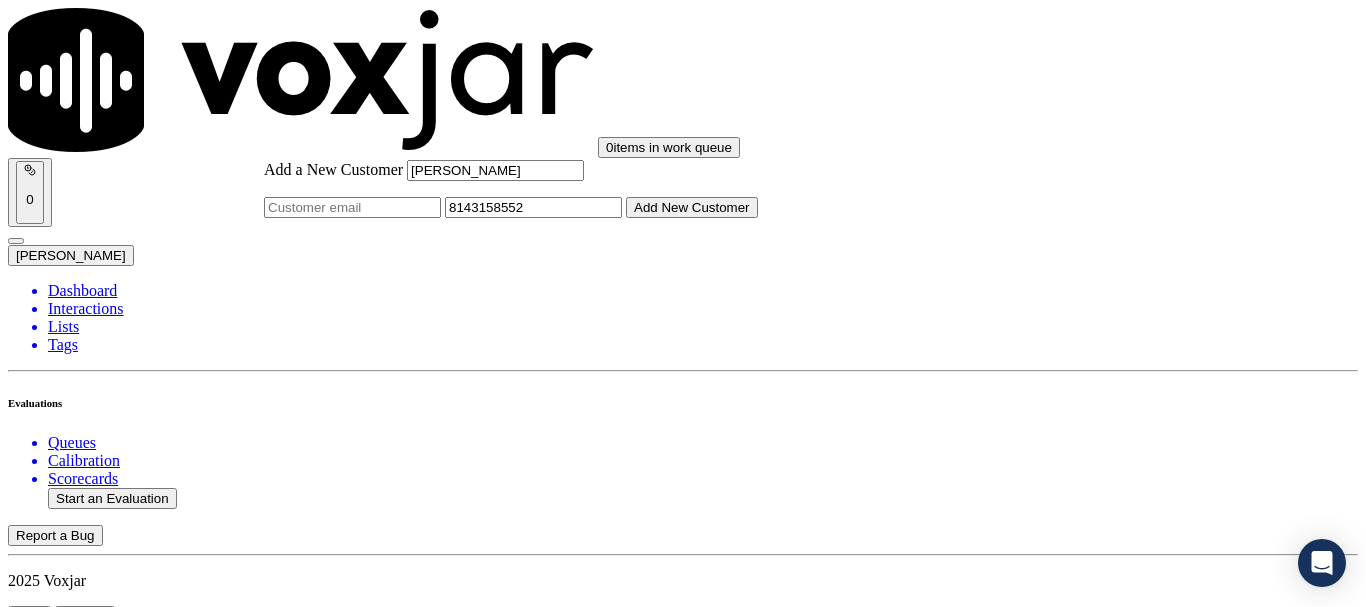 type on "[PERSON_NAME]" 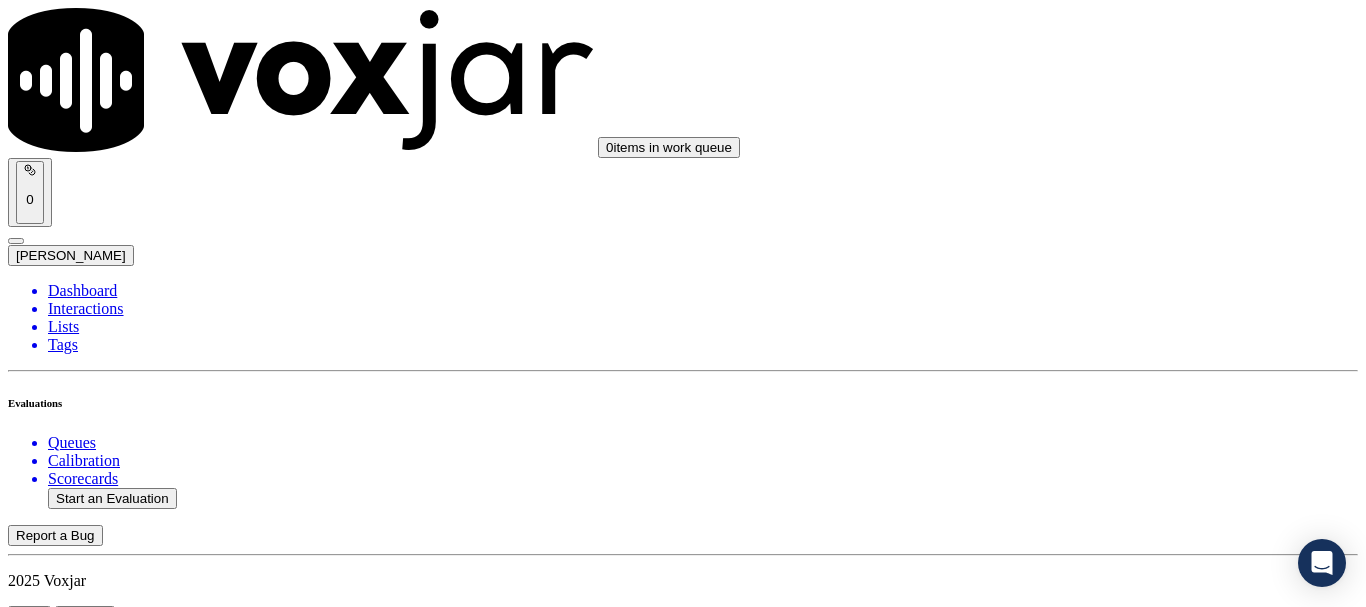 click on "[PERSON_NAME]" at bounding box center (683, 2164) 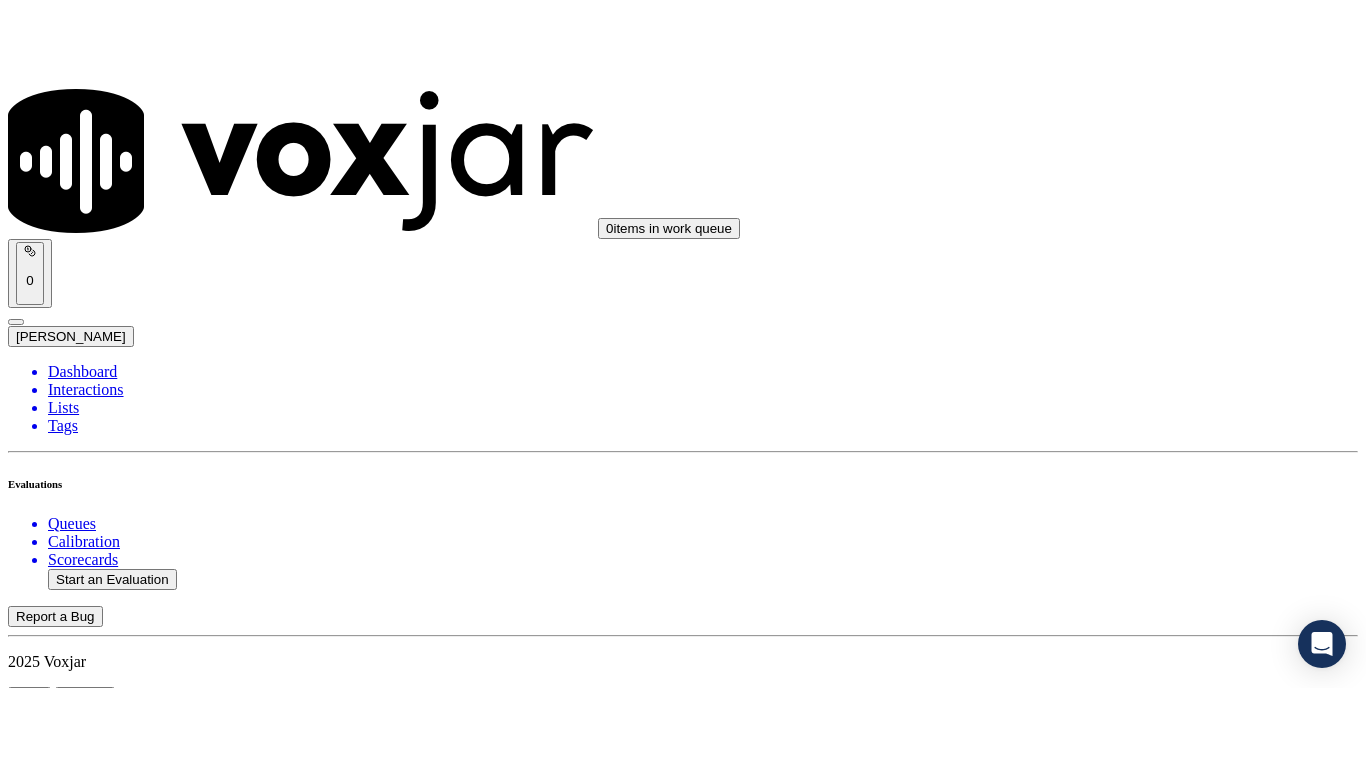 scroll, scrollTop: 300, scrollLeft: 0, axis: vertical 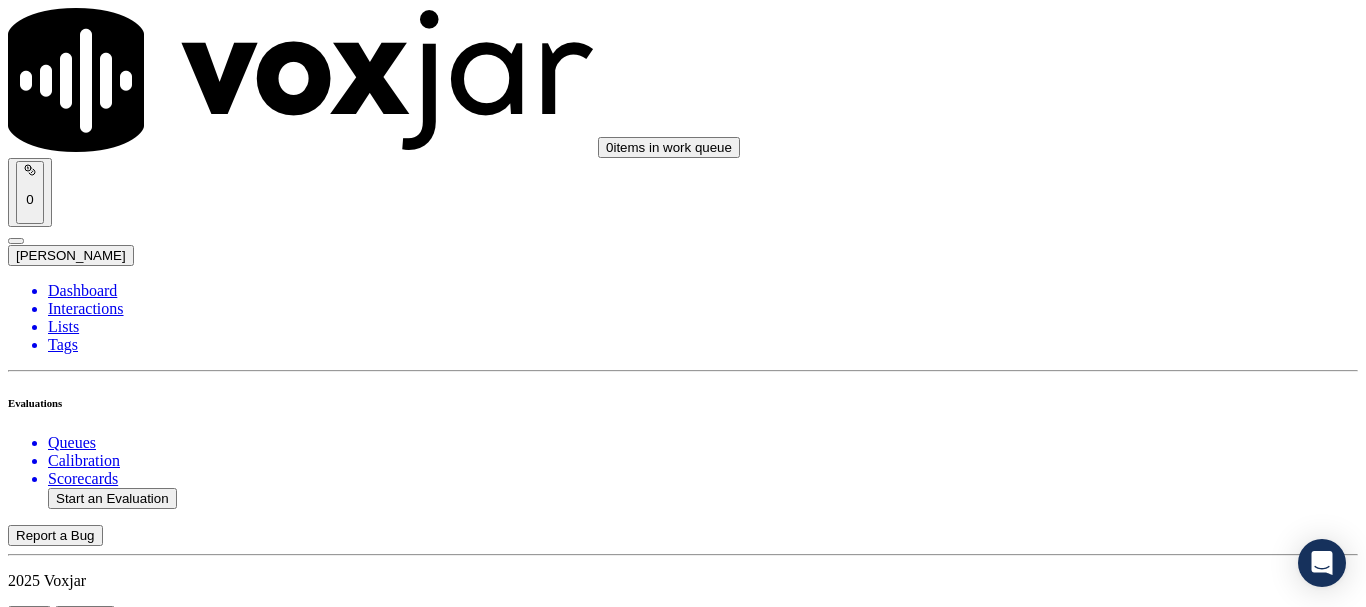 click on "Supplier Universal Scorecard ([GEOGRAPHIC_DATA])" at bounding box center [683, 2427] 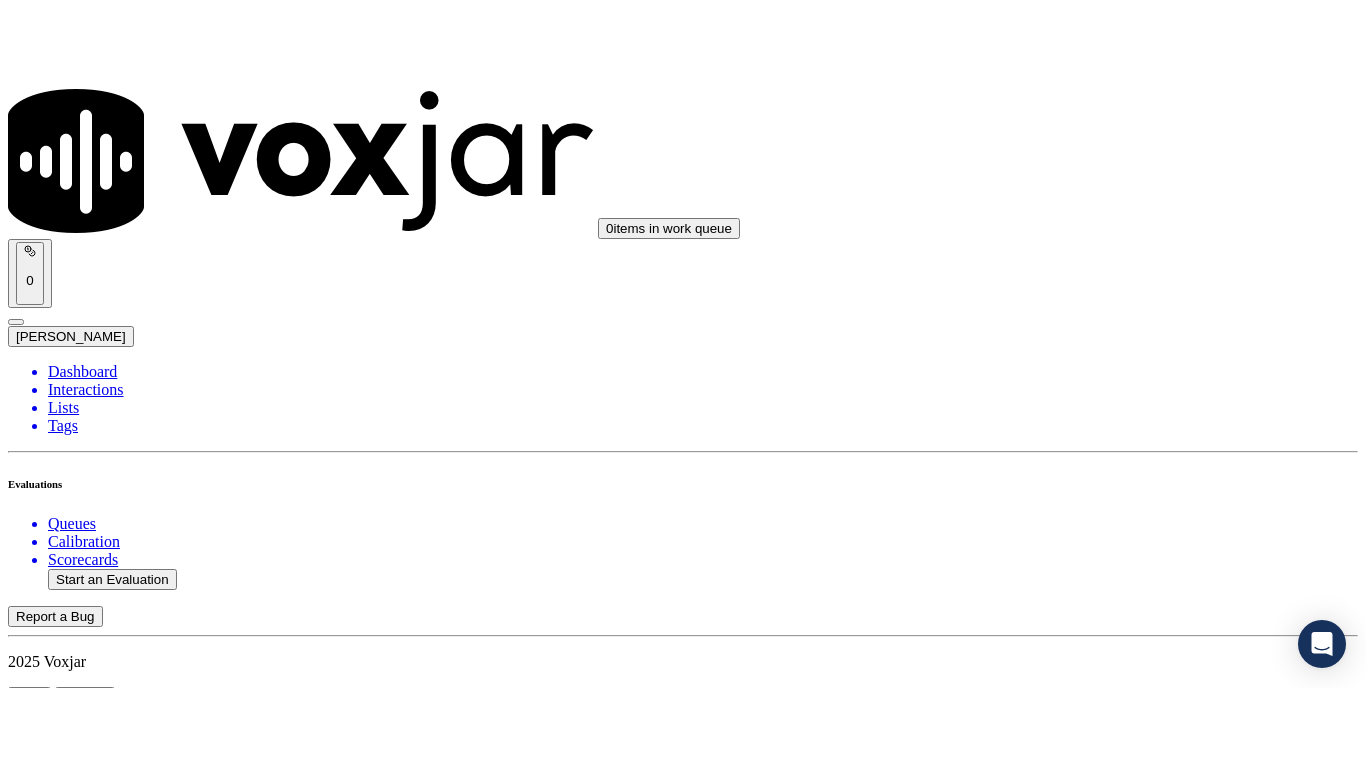 scroll, scrollTop: 251, scrollLeft: 0, axis: vertical 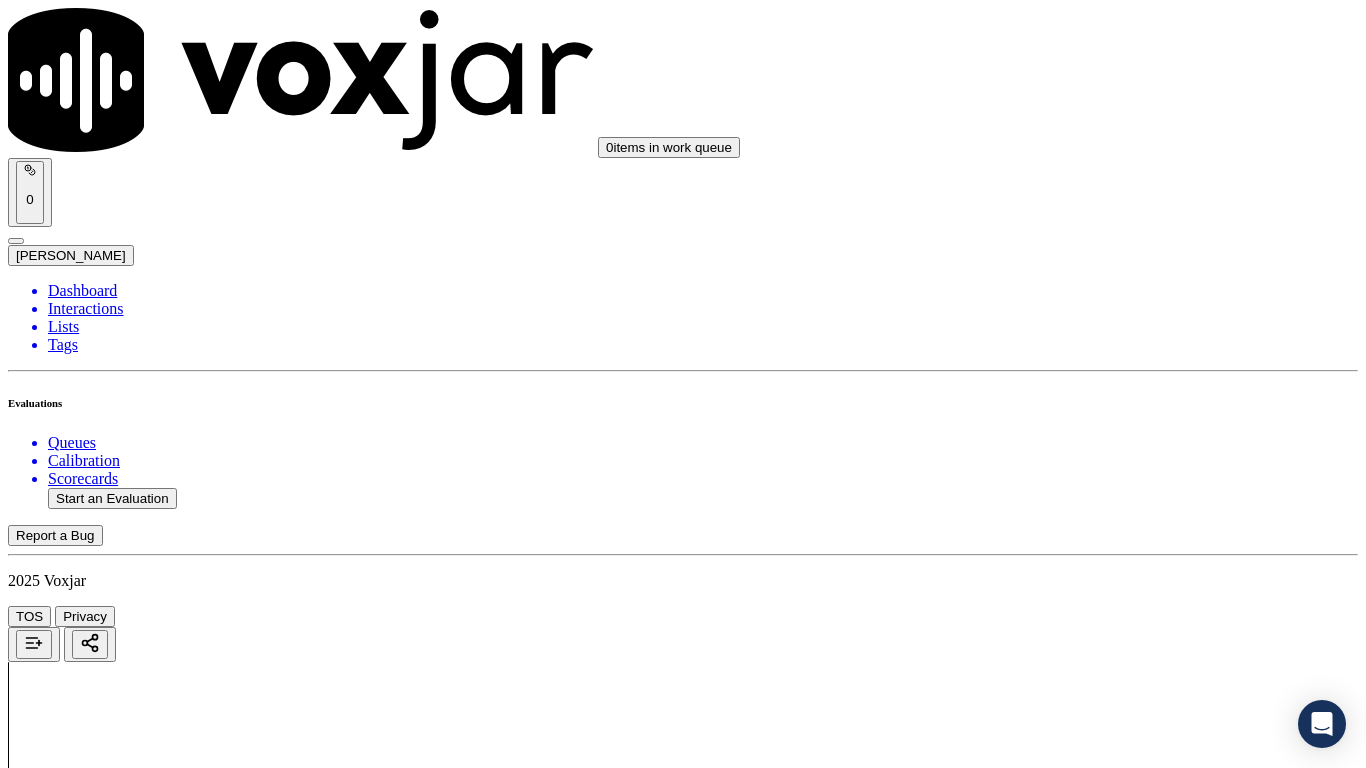 click on "Select an answer" at bounding box center [67, 2402] 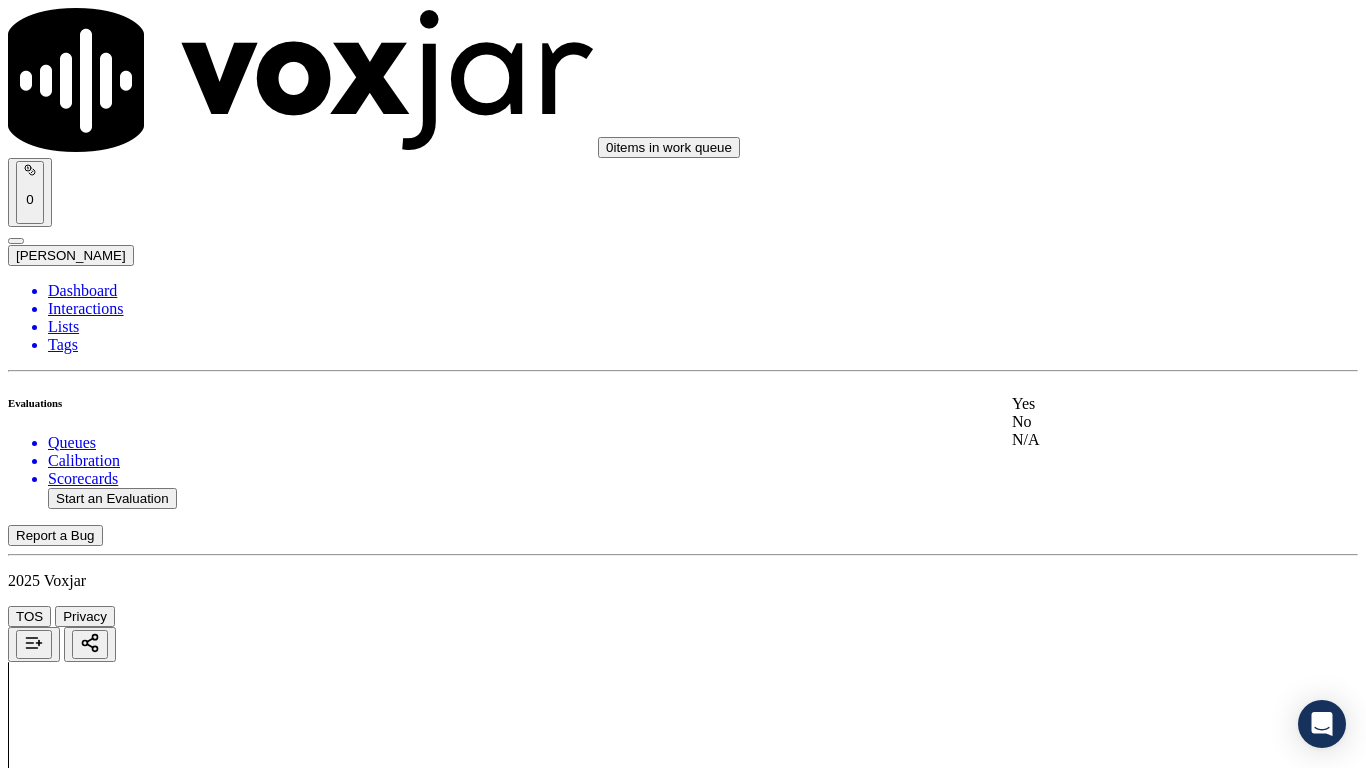 click on "Yes" at bounding box center (1139, 404) 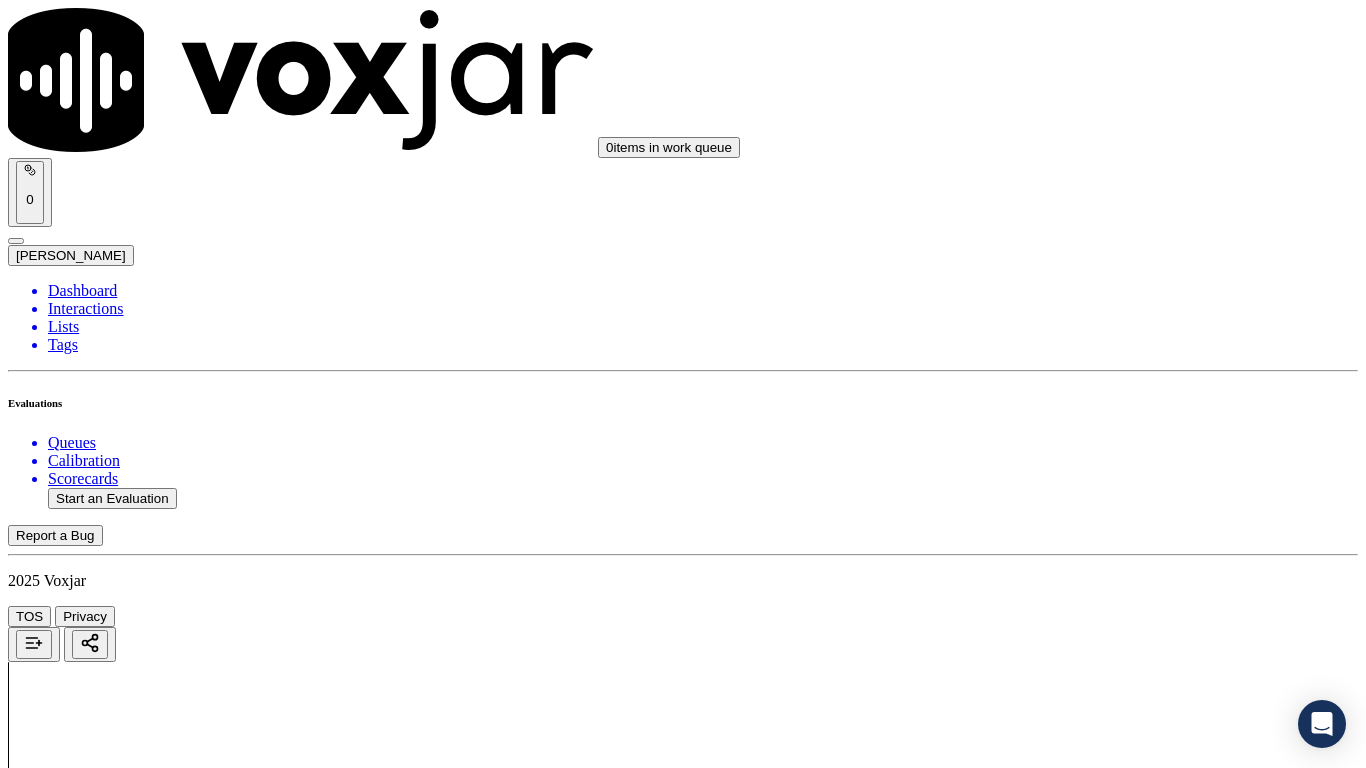 drag, startPoint x: 1176, startPoint y: 643, endPoint x: 1155, endPoint y: 668, distance: 32.649654 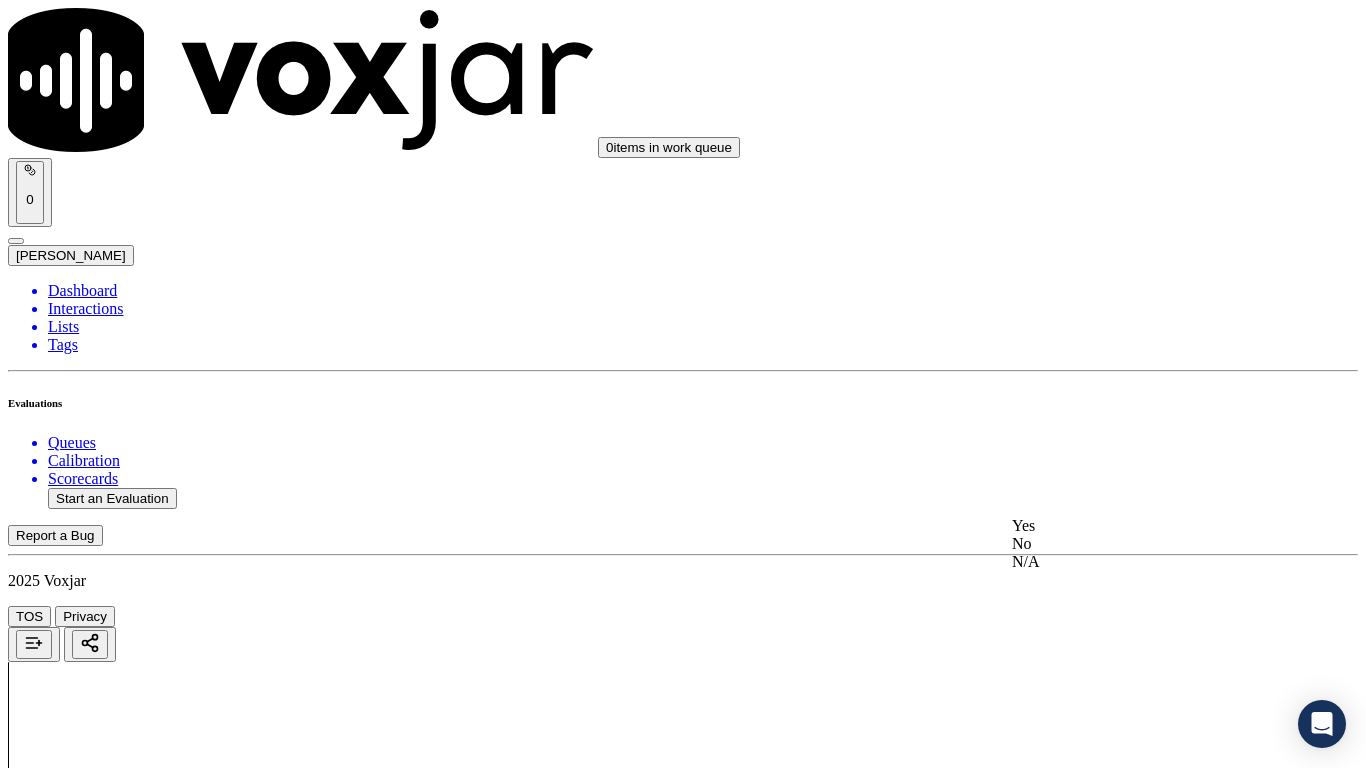 click on "Yes" at bounding box center (1139, 526) 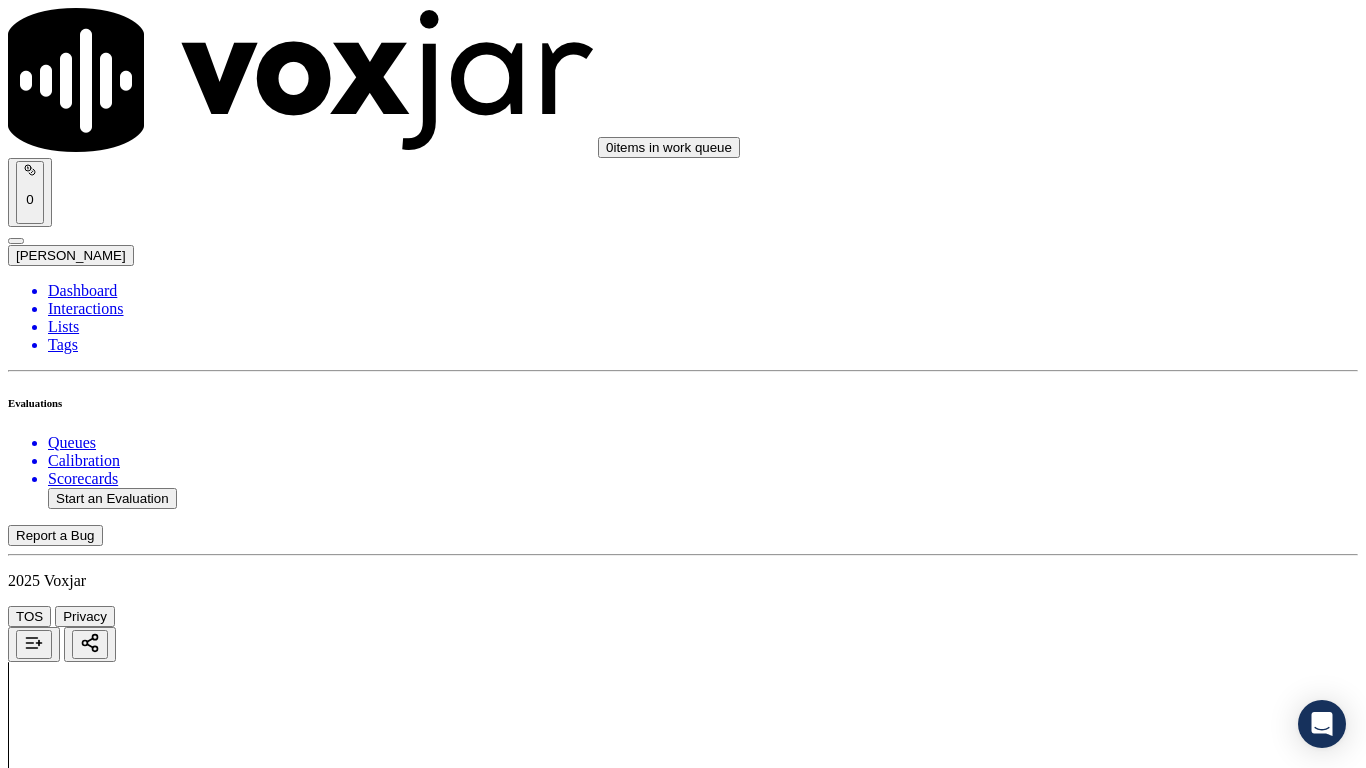 scroll, scrollTop: 800, scrollLeft: 0, axis: vertical 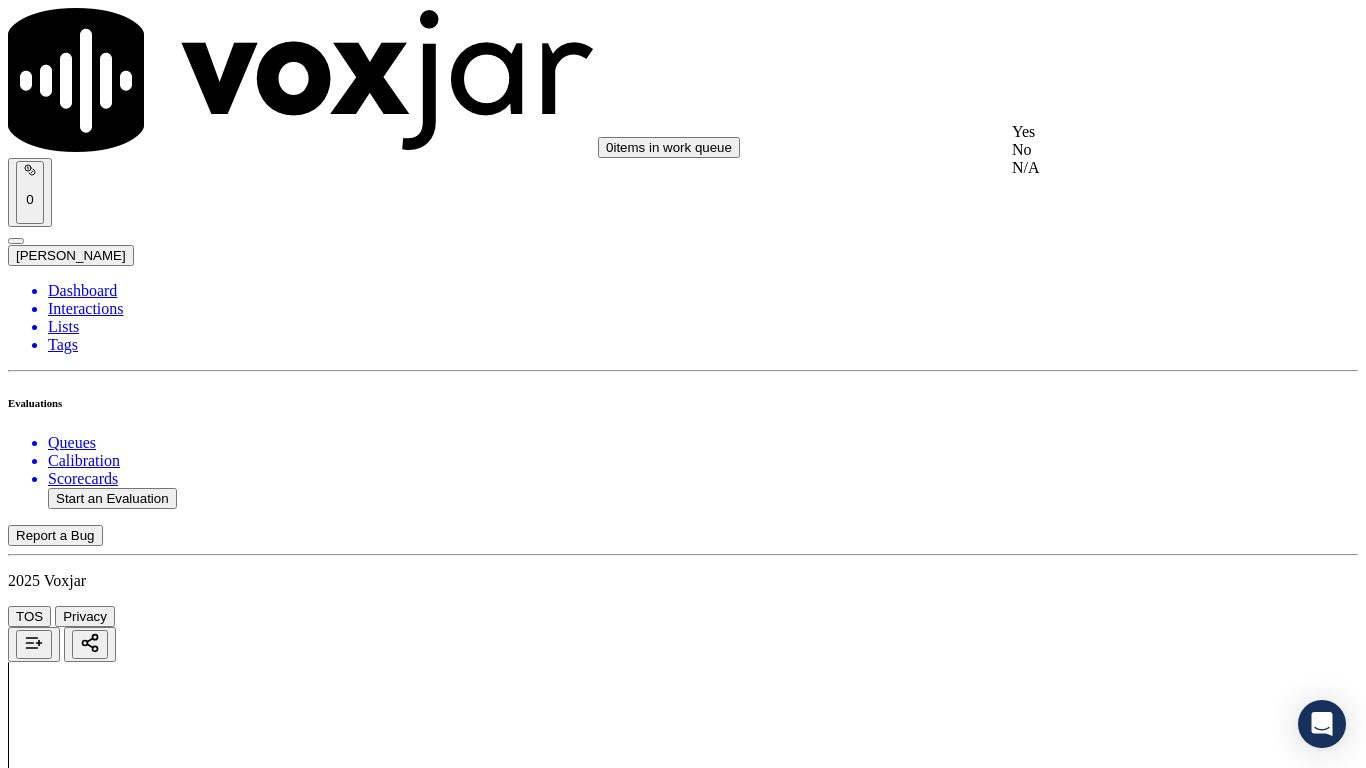 click on "Yes" at bounding box center [1139, 132] 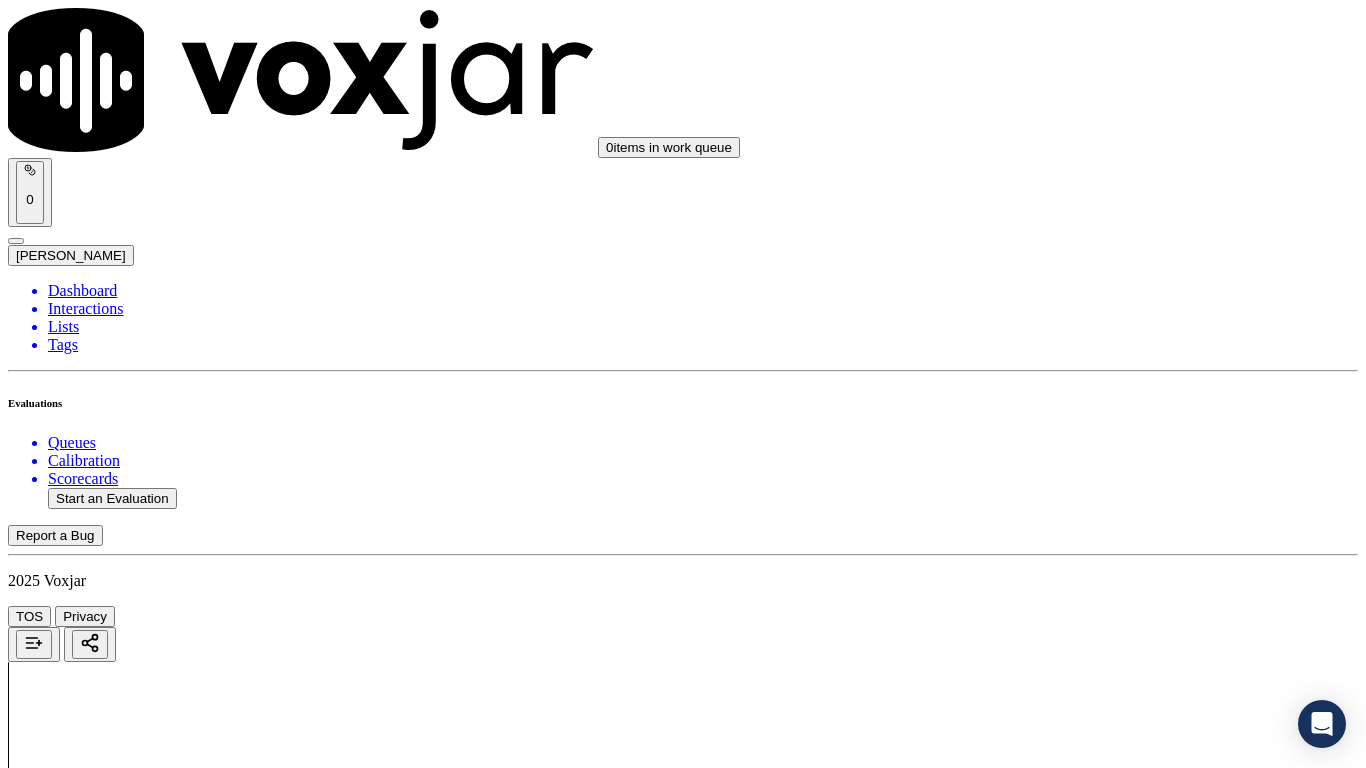 click on "Select an answer" at bounding box center (67, 3112) 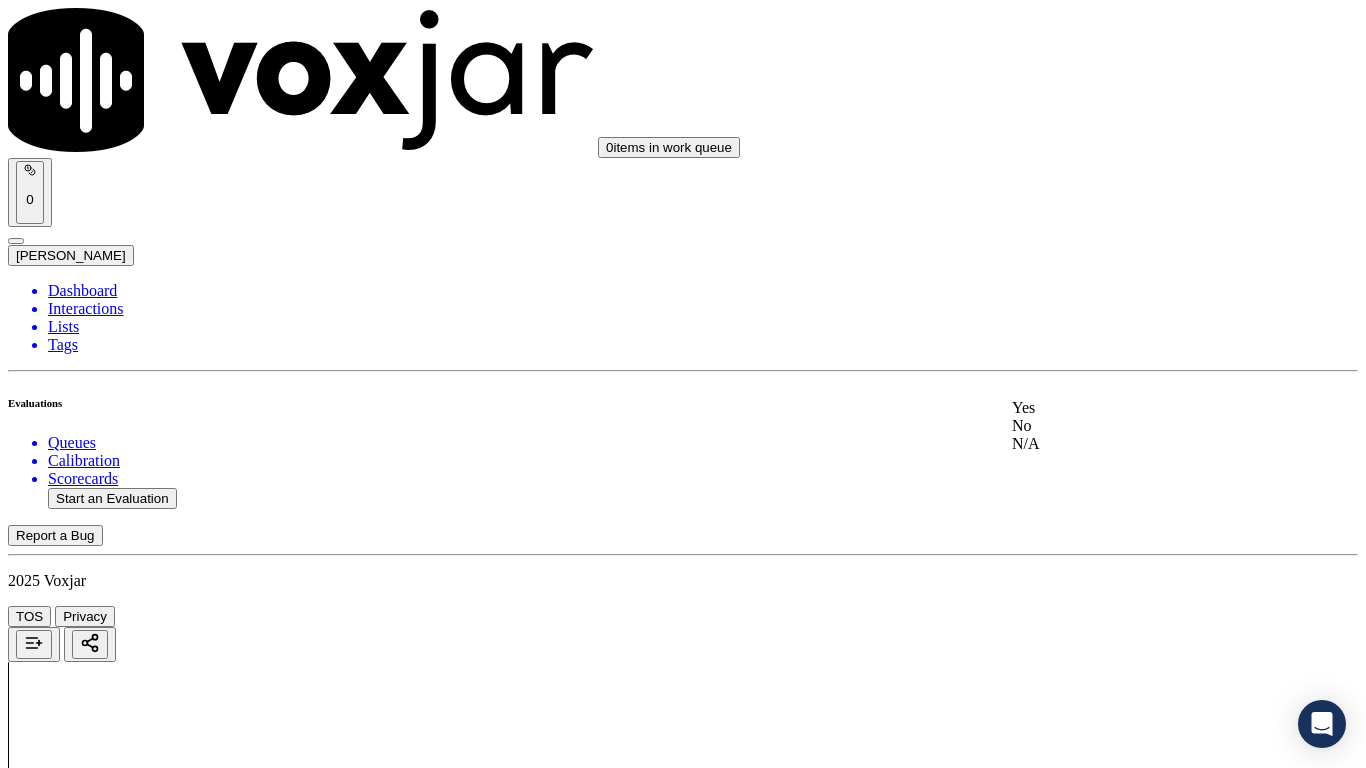drag, startPoint x: 1160, startPoint y: 489, endPoint x: 1156, endPoint y: 537, distance: 48.166378 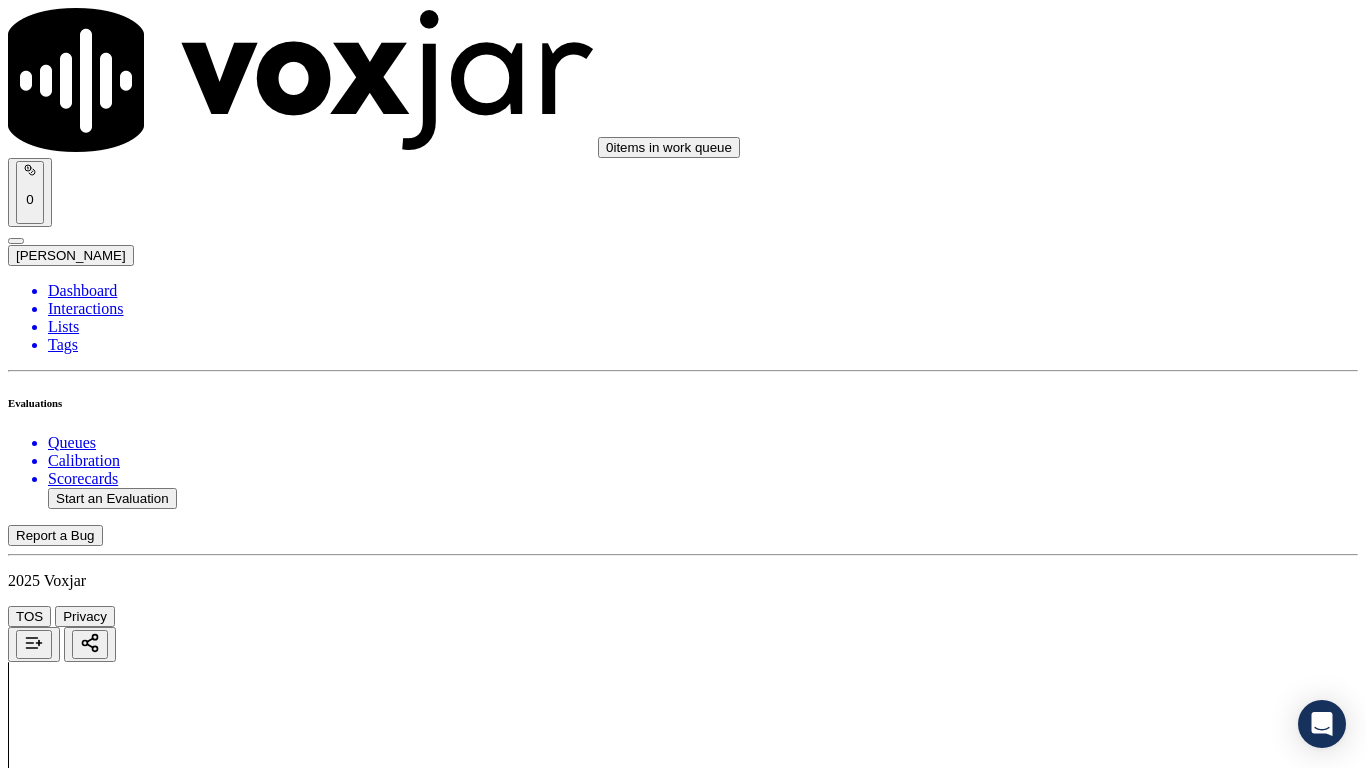 click on "Select an answer" at bounding box center [67, 3348] 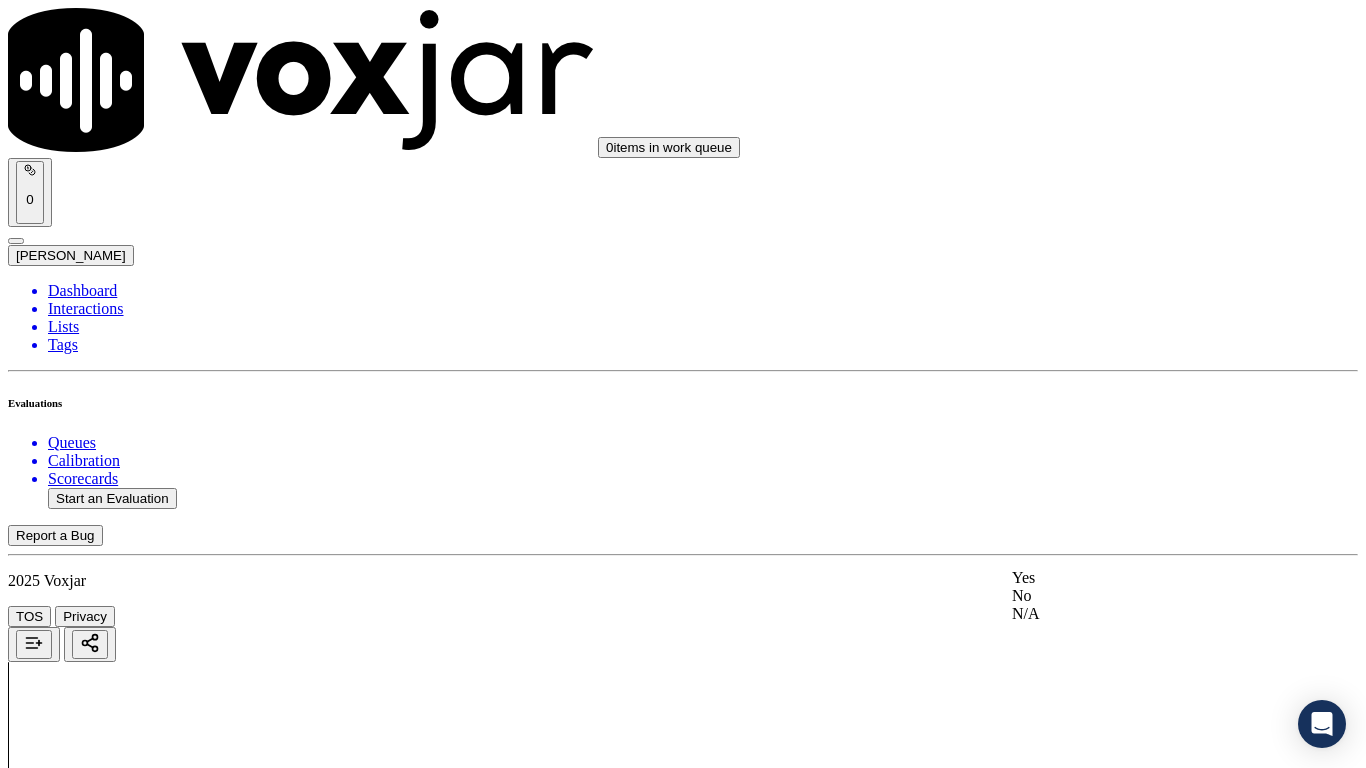 click on "N/A" 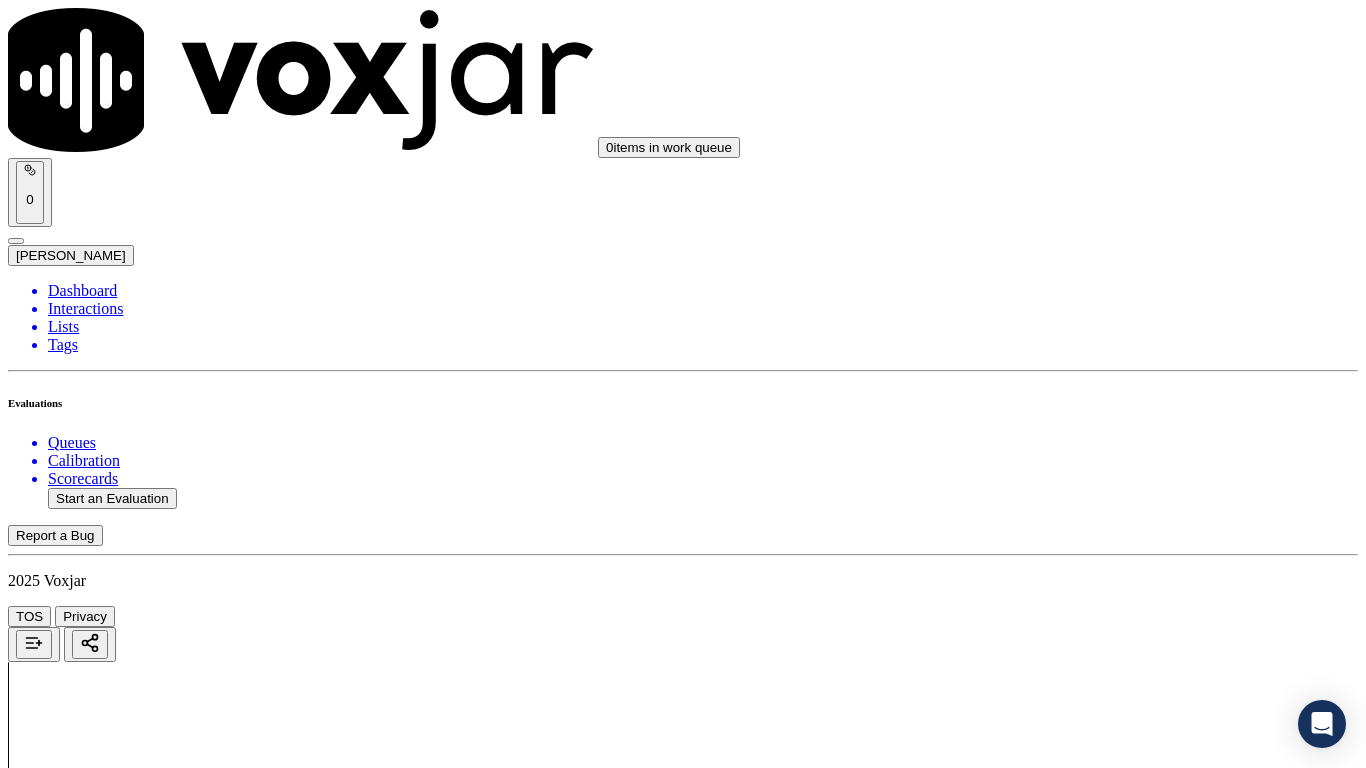 scroll, scrollTop: 1700, scrollLeft: 0, axis: vertical 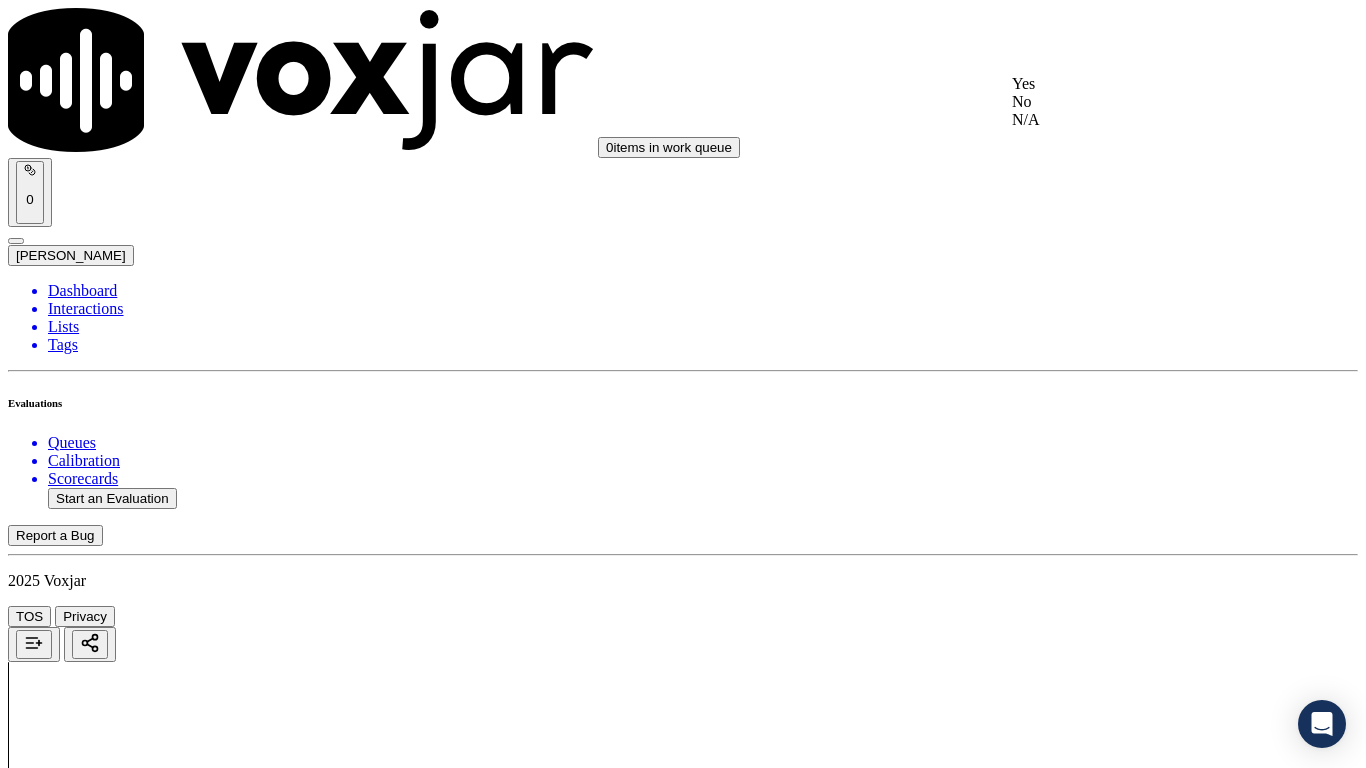 click on "Yes" at bounding box center [1139, 84] 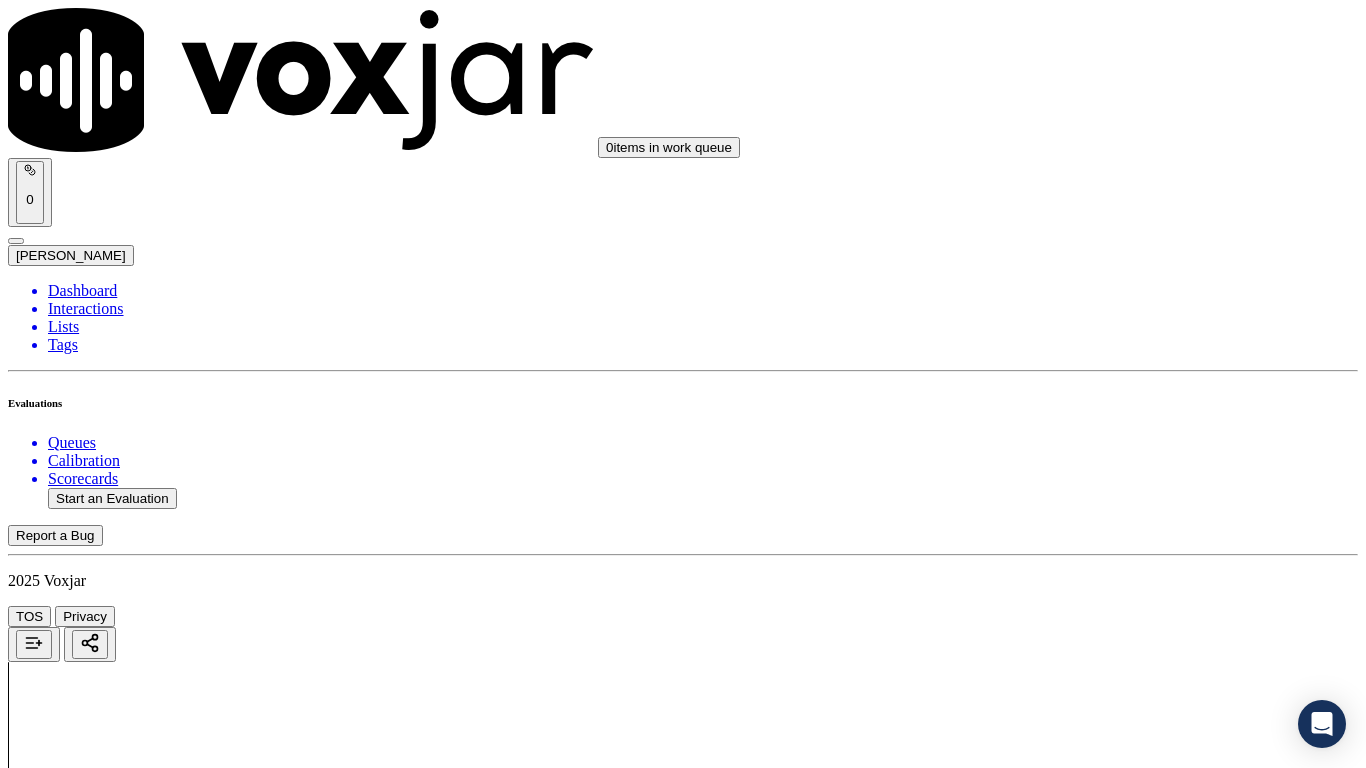 click on "Select an answer" at bounding box center [683, 3821] 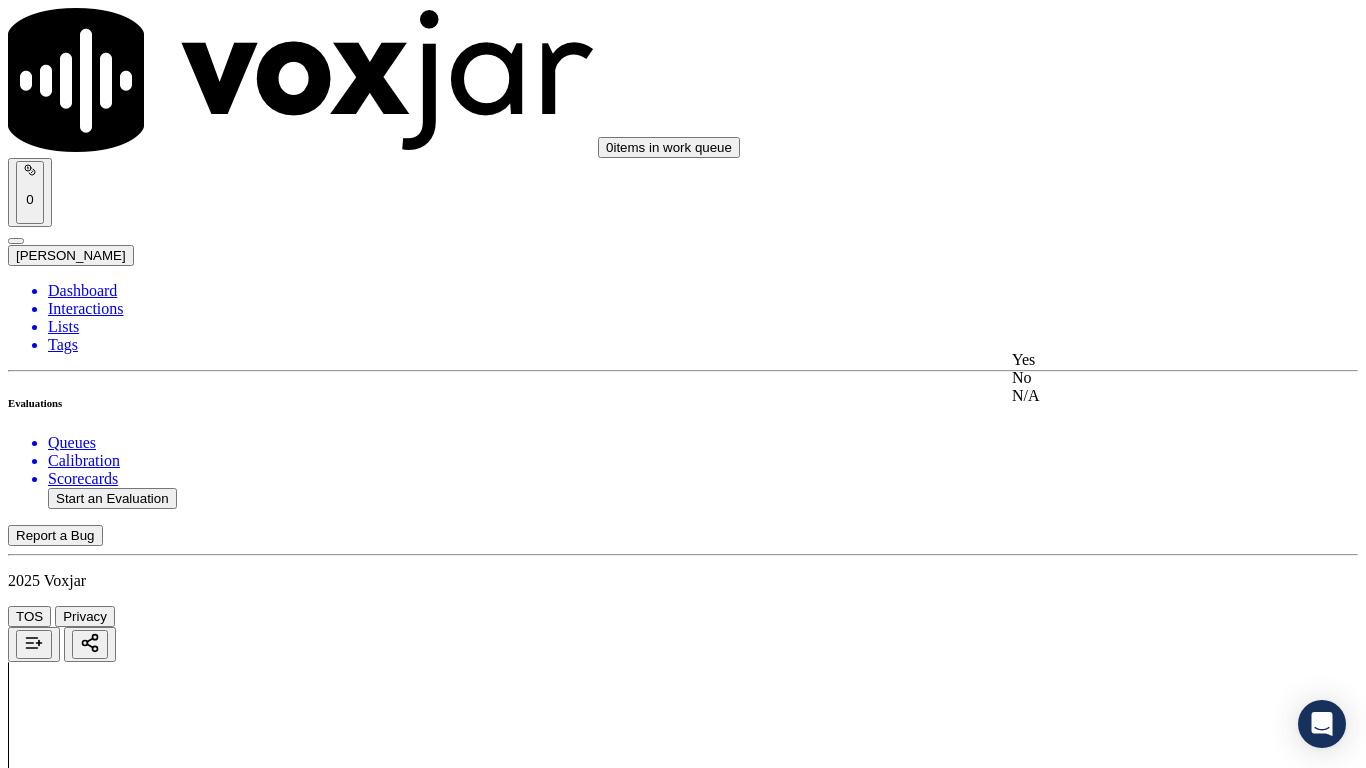 click on "Yes" at bounding box center (1139, 360) 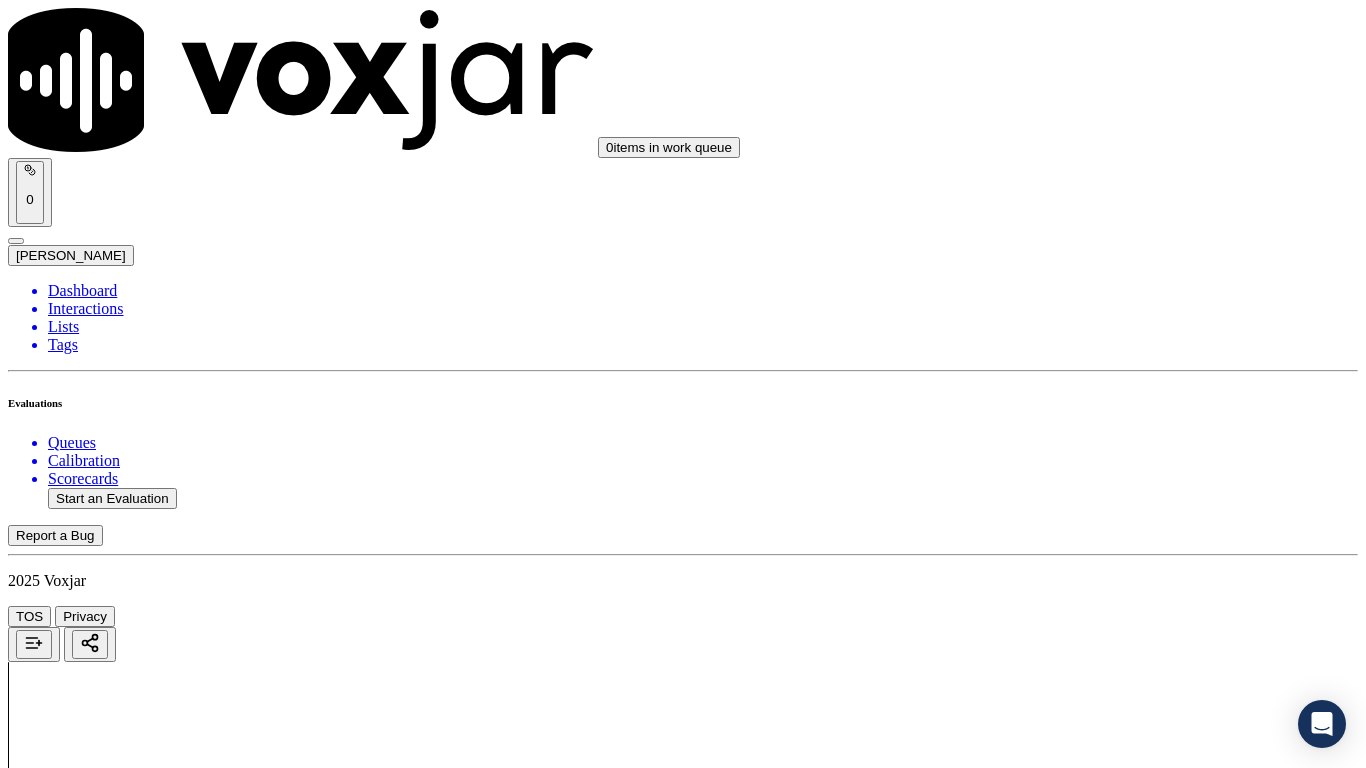drag, startPoint x: 1128, startPoint y: 598, endPoint x: 1126, endPoint y: 616, distance: 18.110771 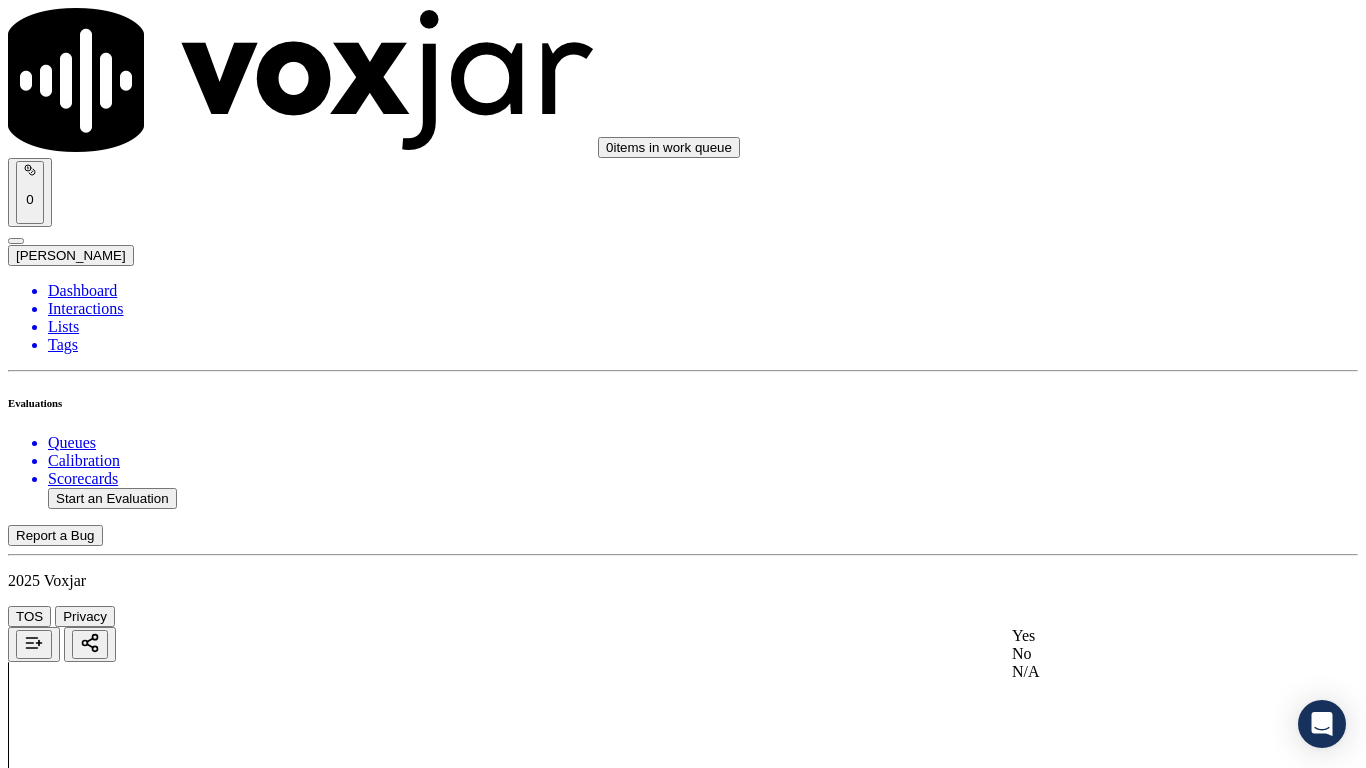 click on "Yes" at bounding box center (1139, 636) 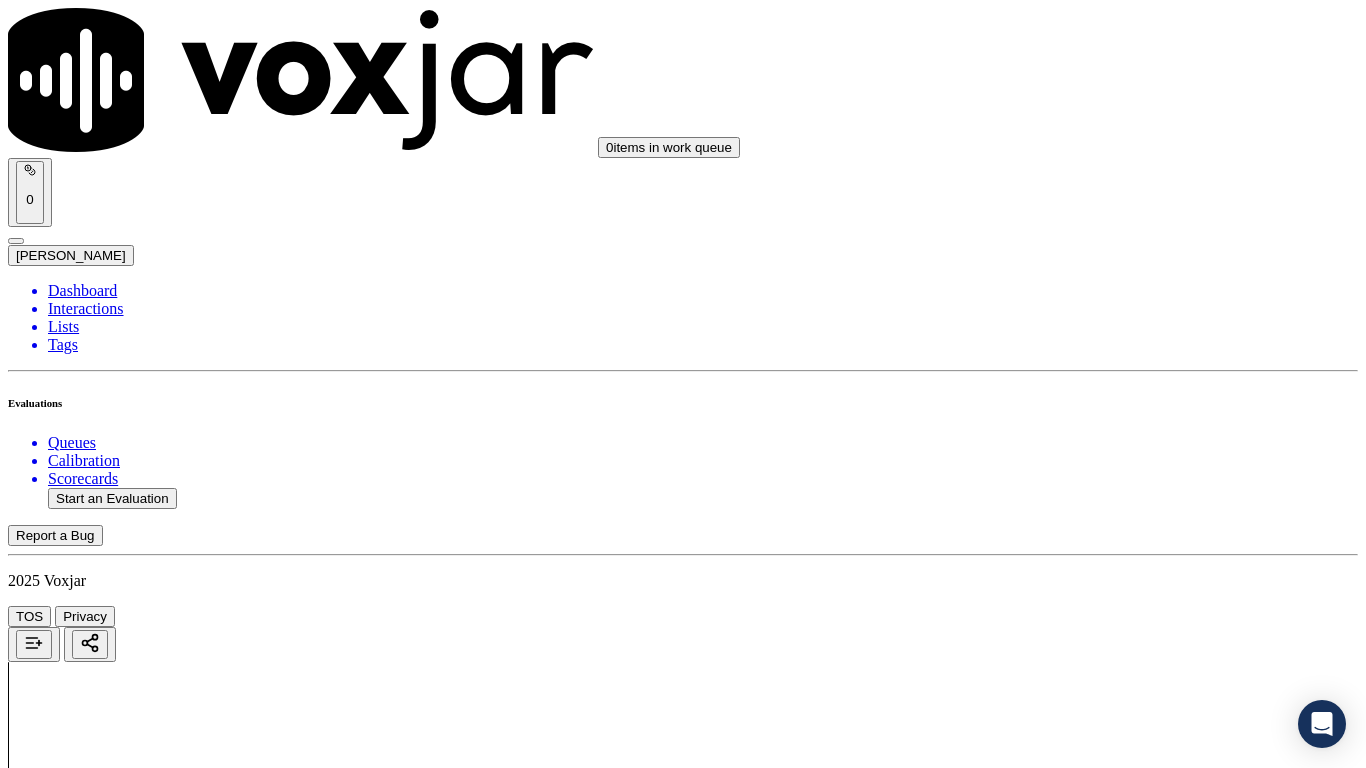 scroll, scrollTop: 2400, scrollLeft: 0, axis: vertical 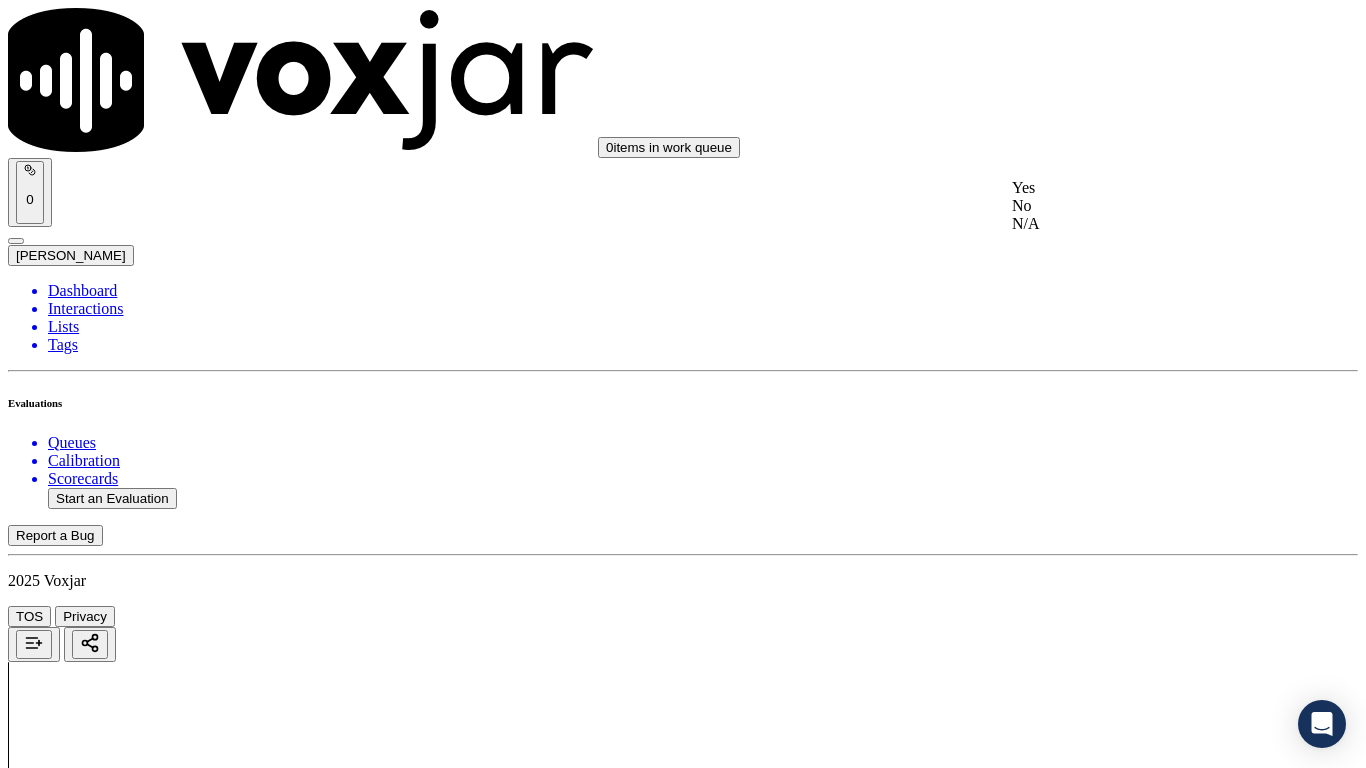 click on "Yes" at bounding box center [1139, 188] 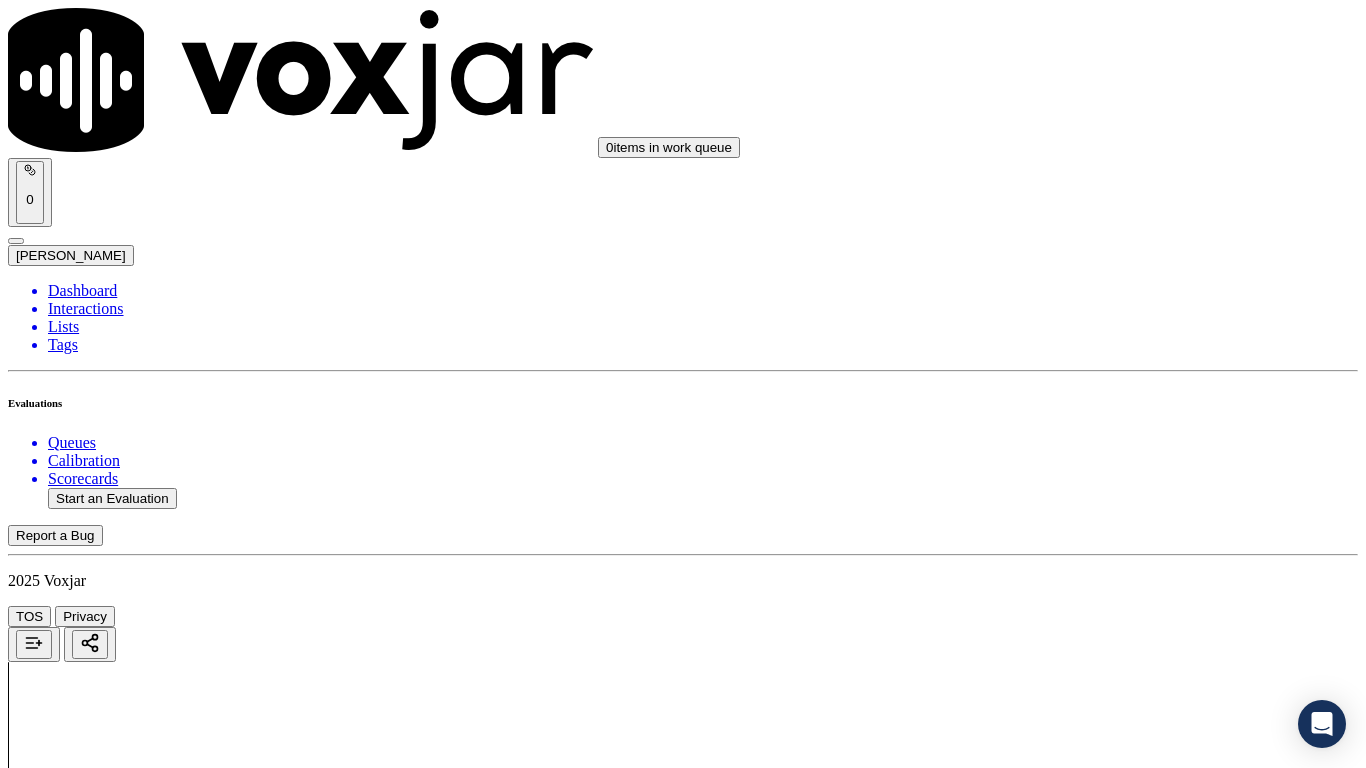 drag, startPoint x: 1143, startPoint y: 451, endPoint x: 1140, endPoint y: 472, distance: 21.213203 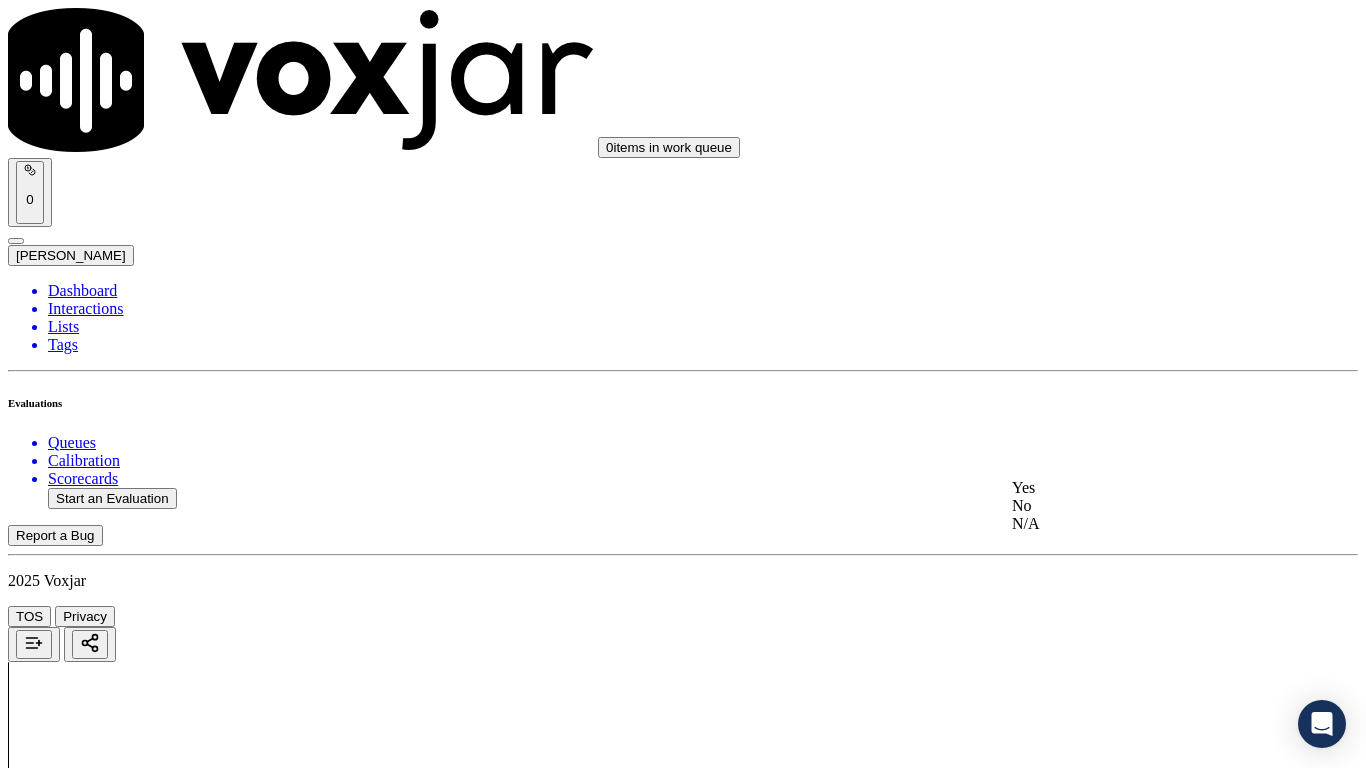 click on "Yes" at bounding box center [1139, 488] 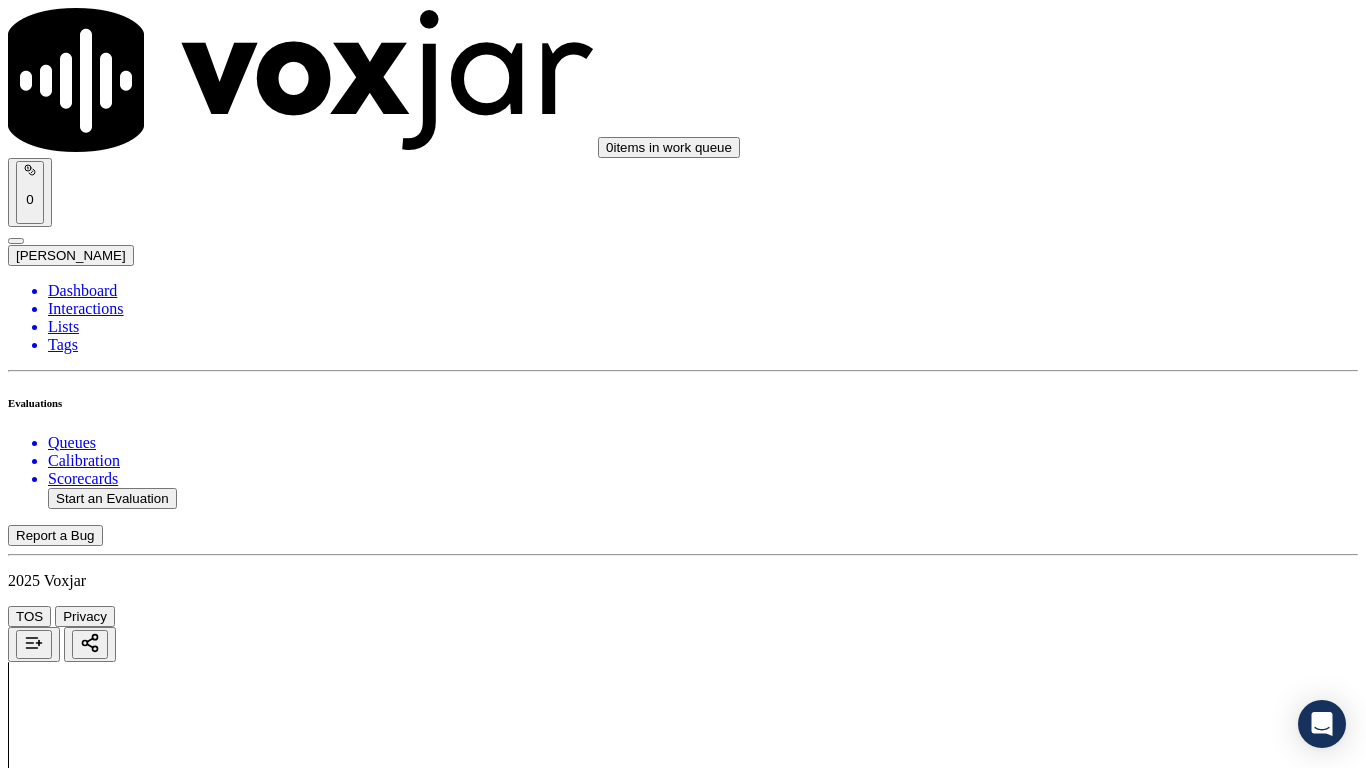 scroll, scrollTop: 3100, scrollLeft: 0, axis: vertical 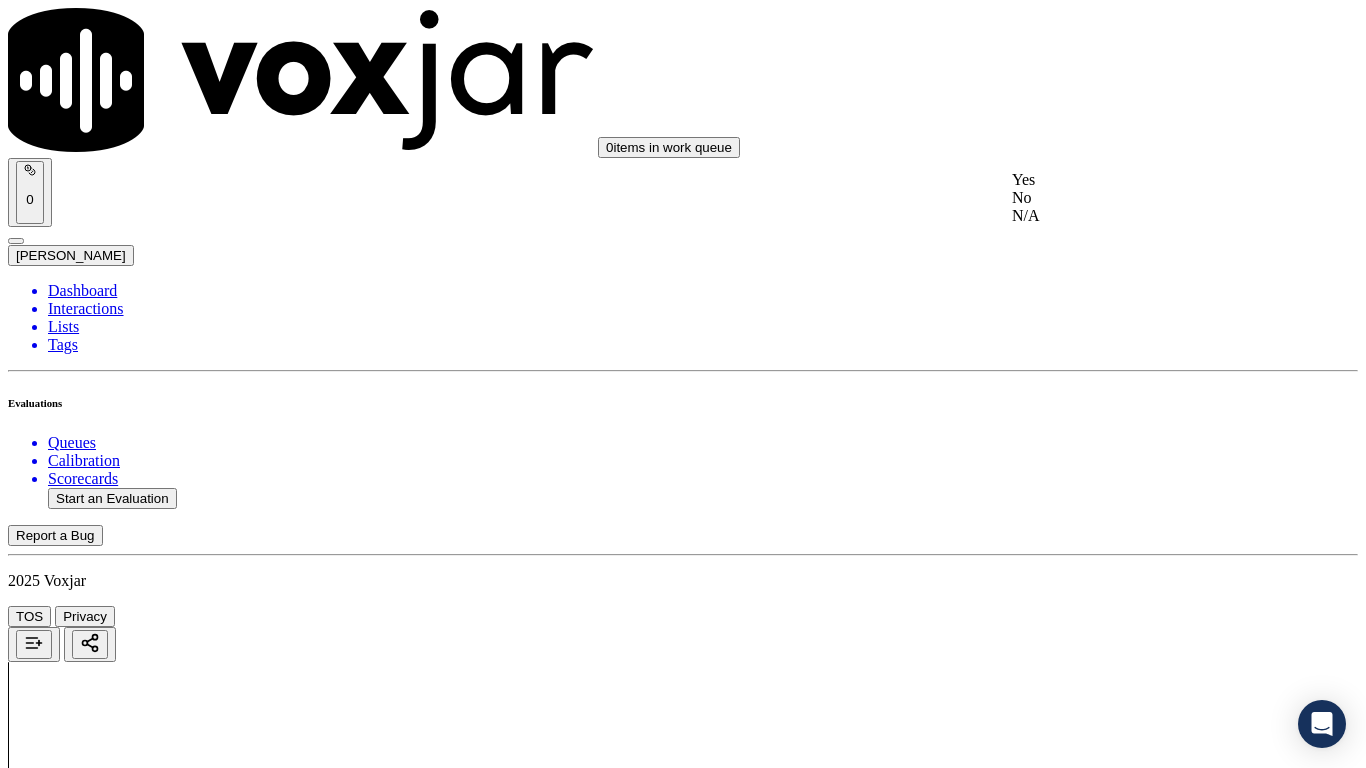 click on "Yes" at bounding box center (1139, 180) 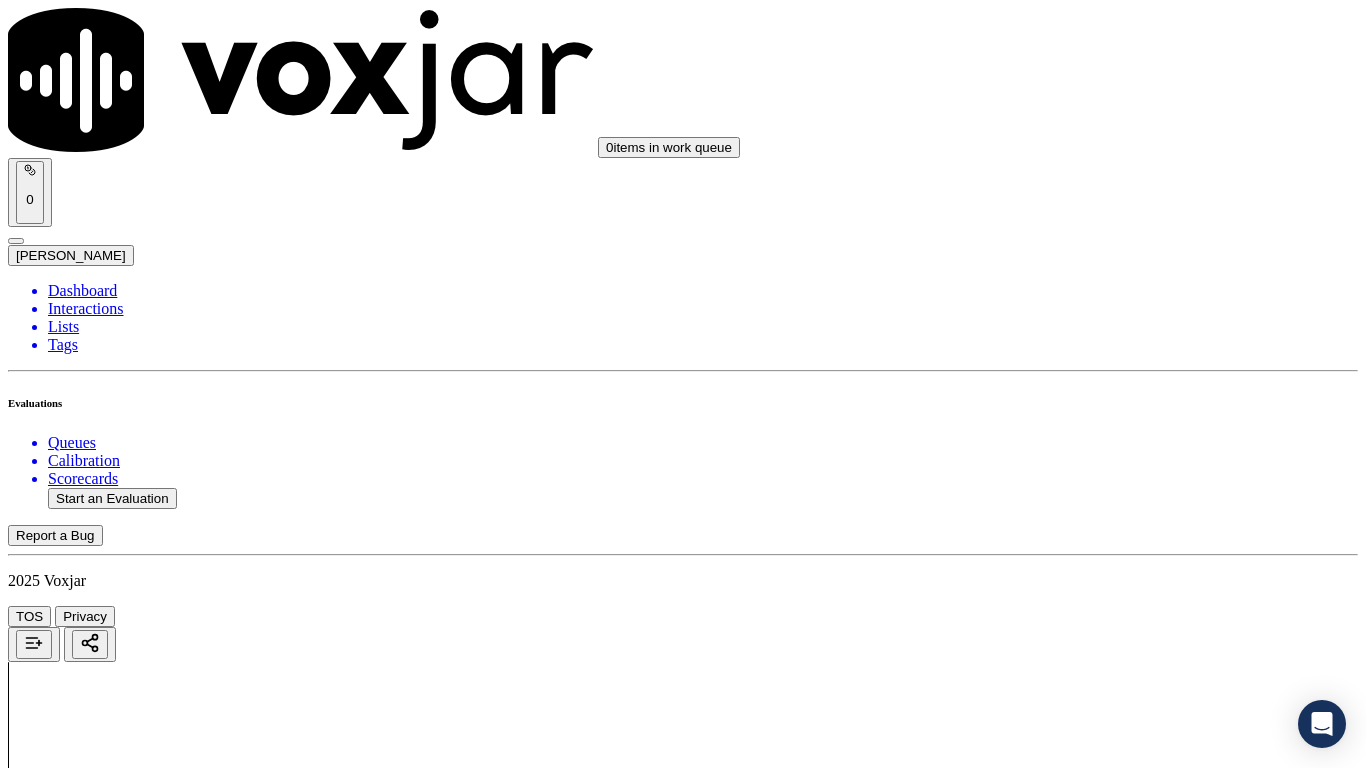 scroll, scrollTop: 3400, scrollLeft: 0, axis: vertical 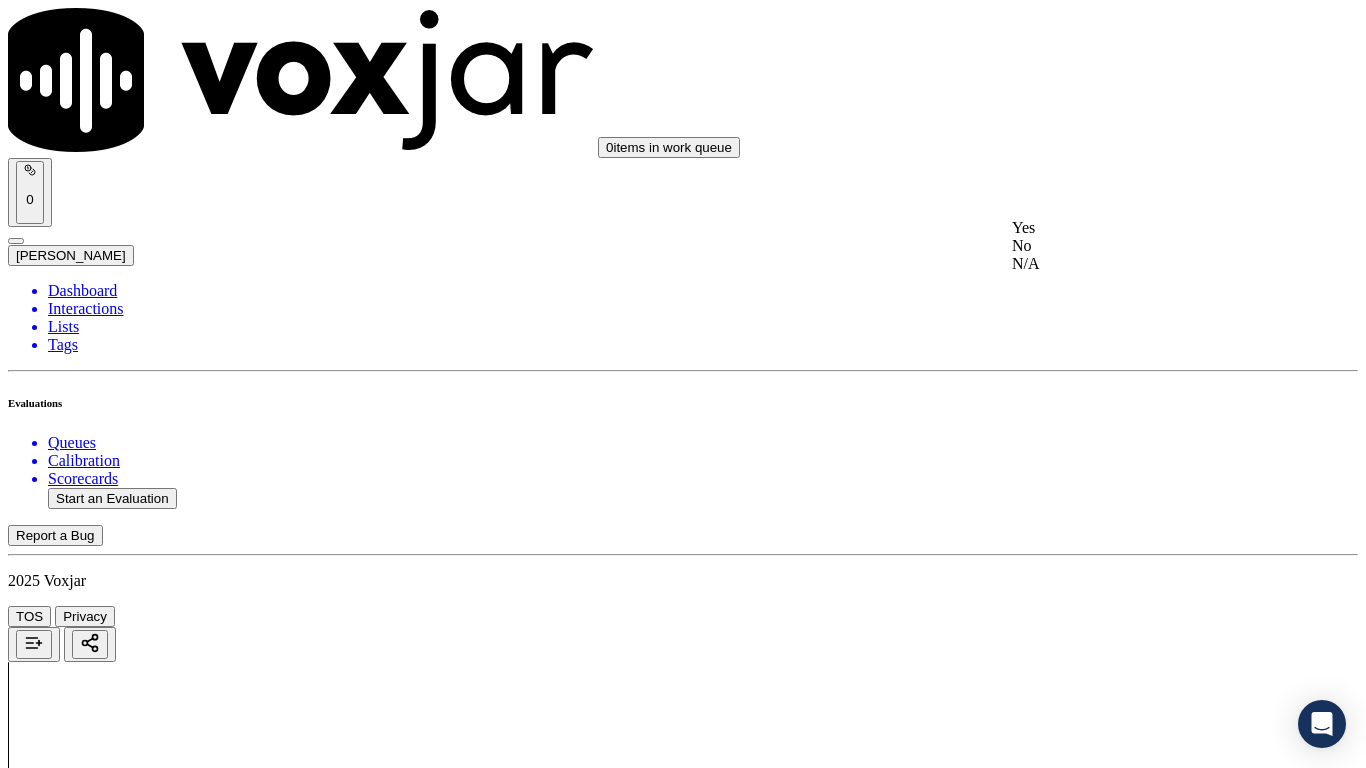 click on "Yes" at bounding box center (1139, 228) 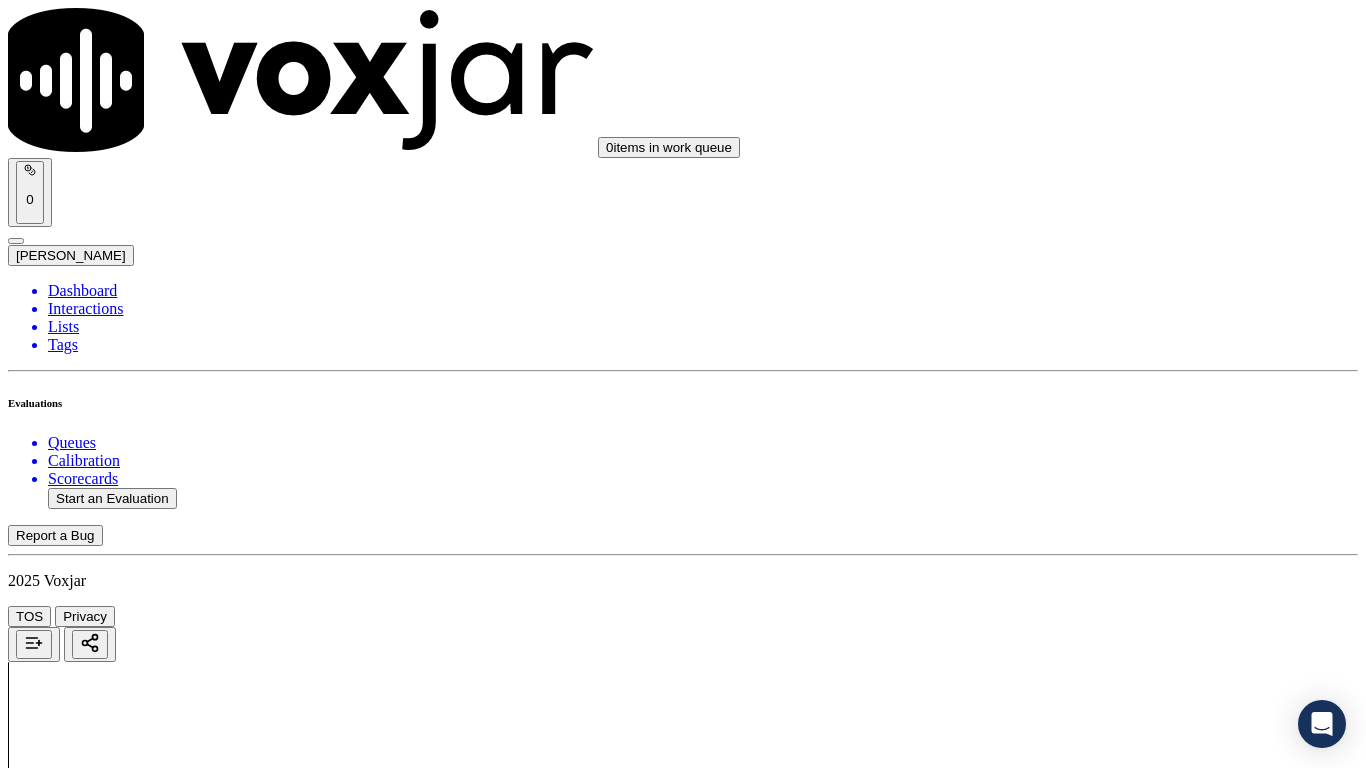 click on "Select an answer" at bounding box center [67, 5317] 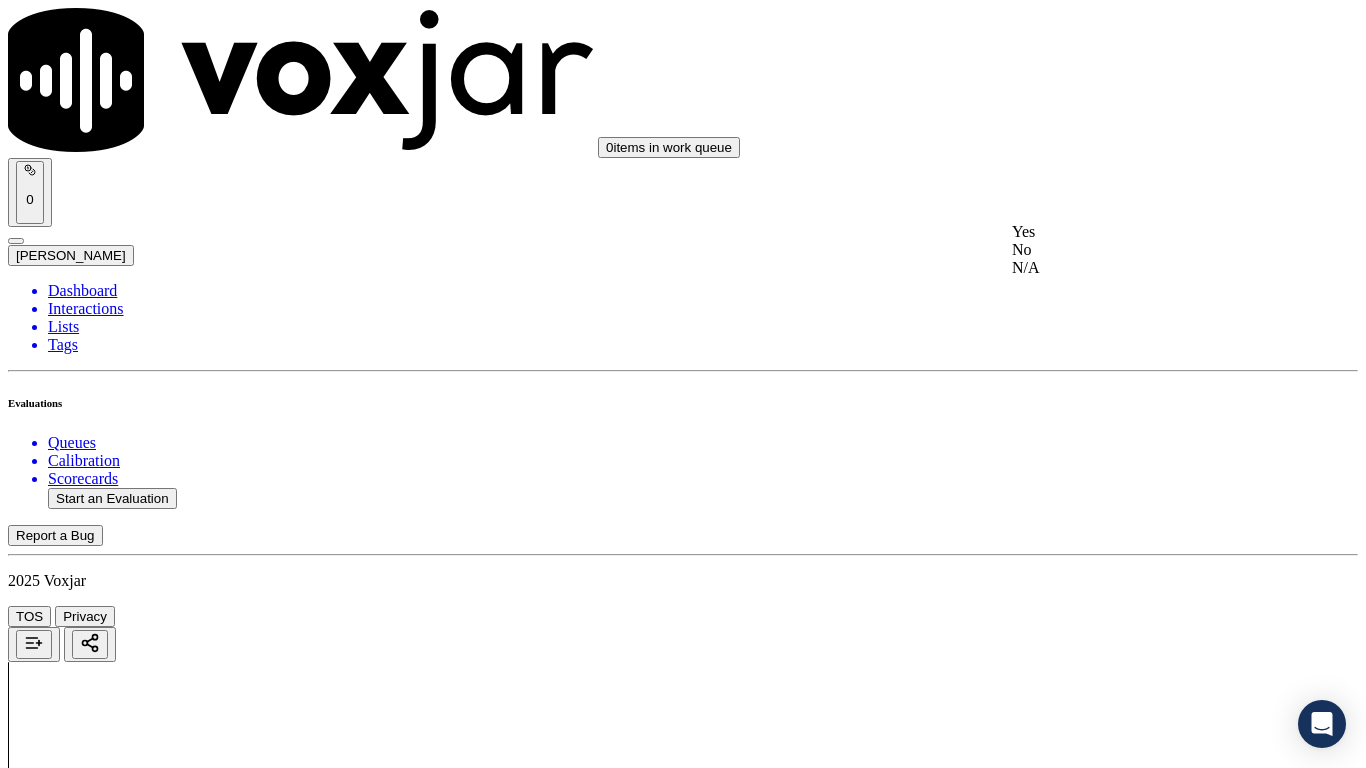 click on "Yes" at bounding box center (1139, 232) 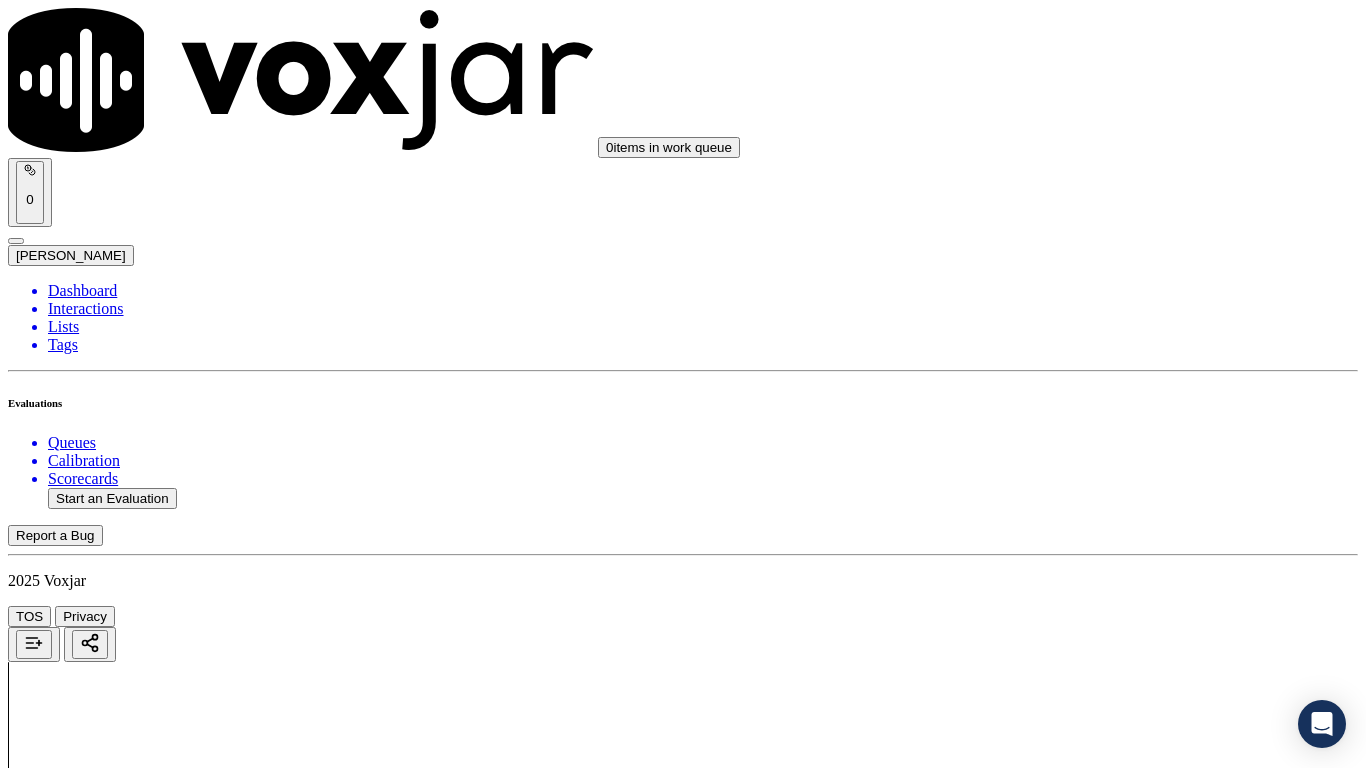 click on "Select an answer" at bounding box center [67, 5790] 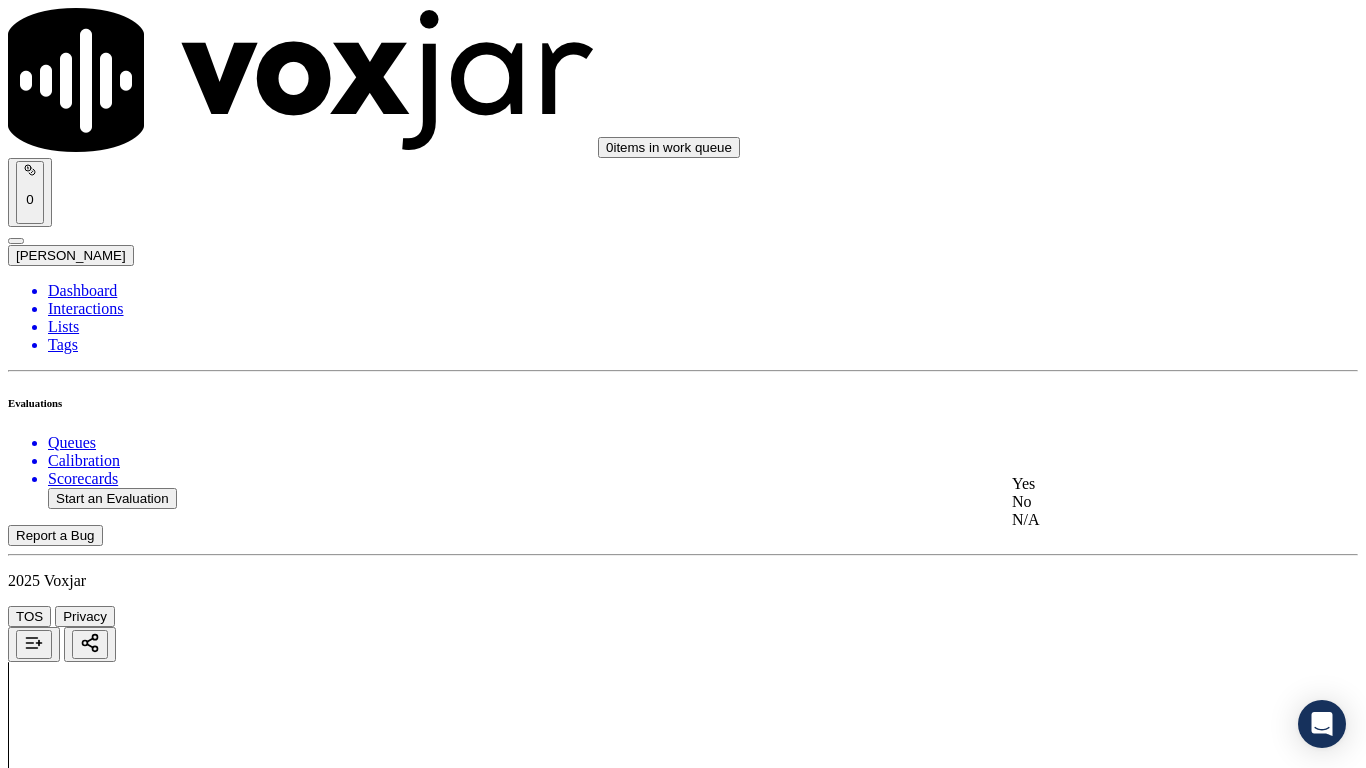 click on "Yes" at bounding box center (1139, 484) 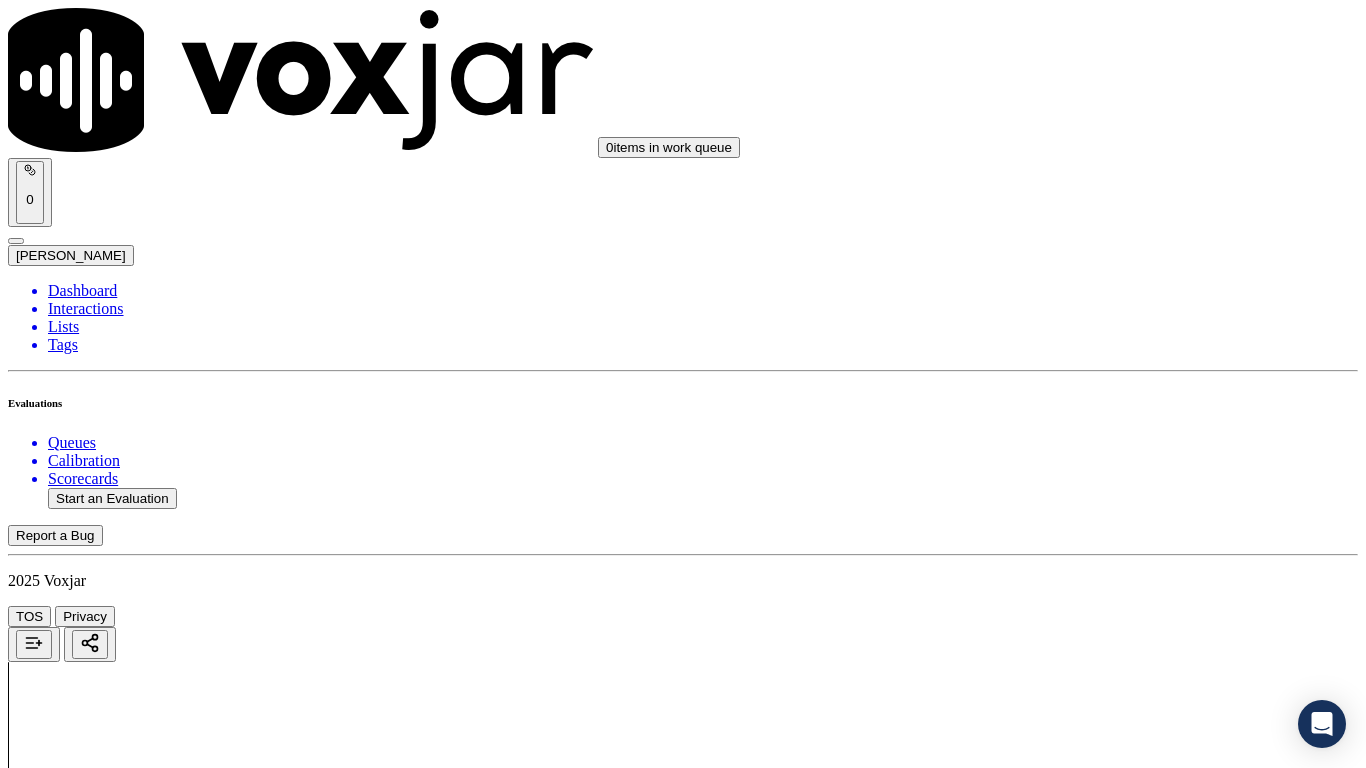 scroll, scrollTop: 4500, scrollLeft: 0, axis: vertical 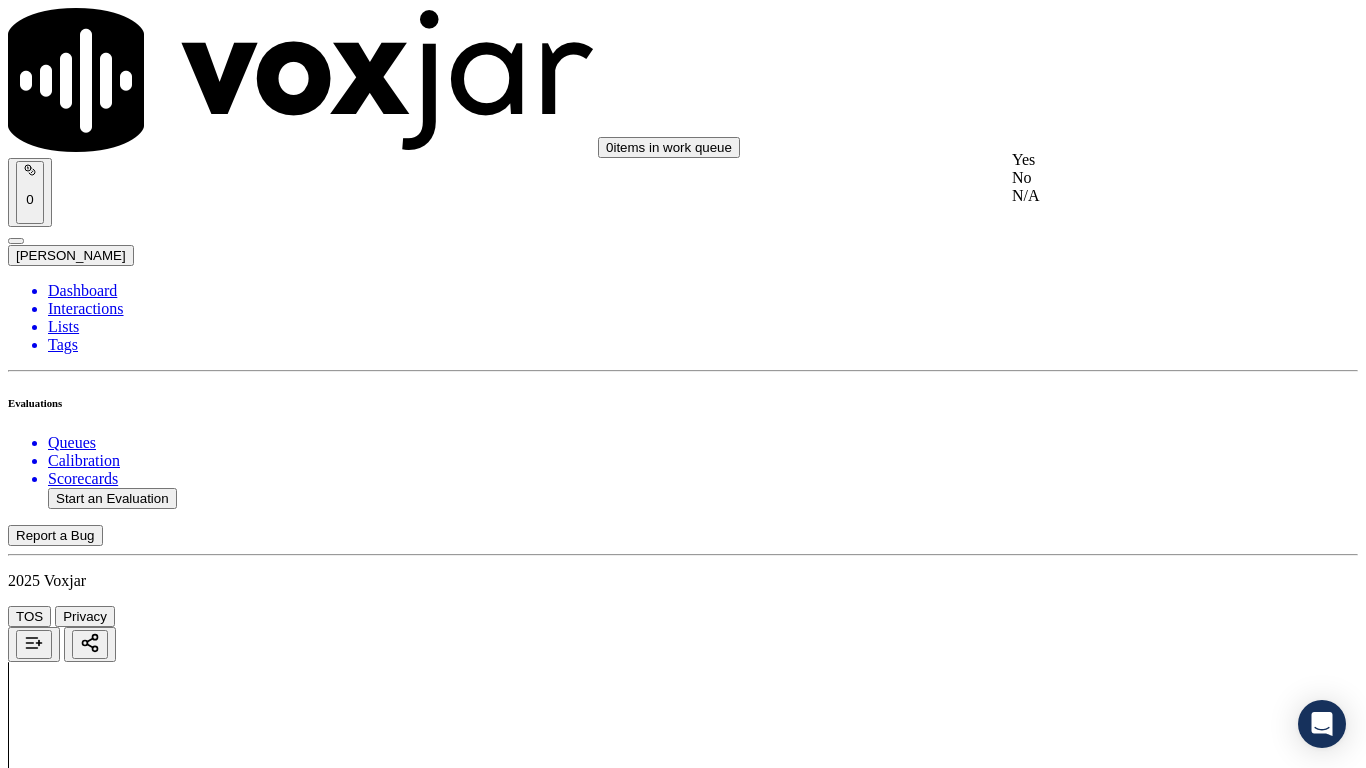 click on "Yes" at bounding box center [1139, 160] 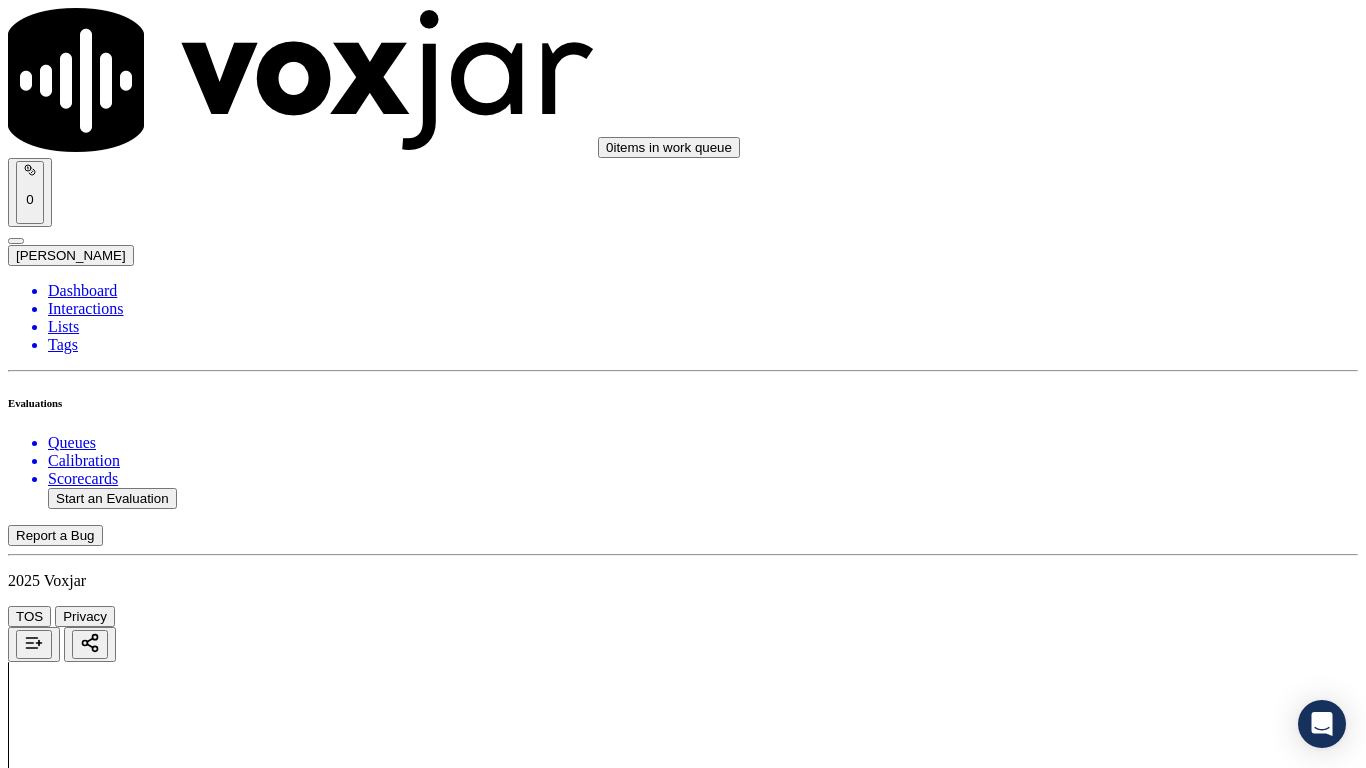 click on "Select an answer" at bounding box center [67, 6249] 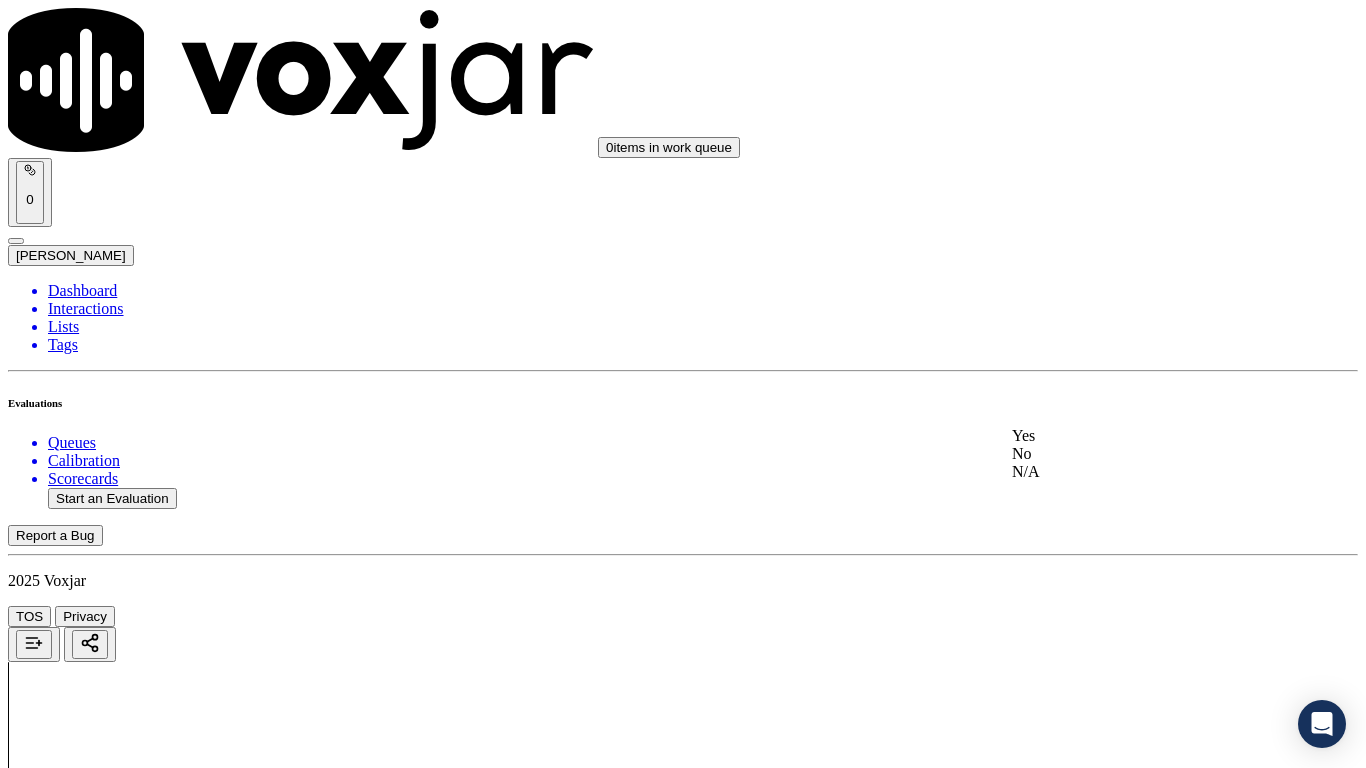 click on "Yes" at bounding box center [1139, 436] 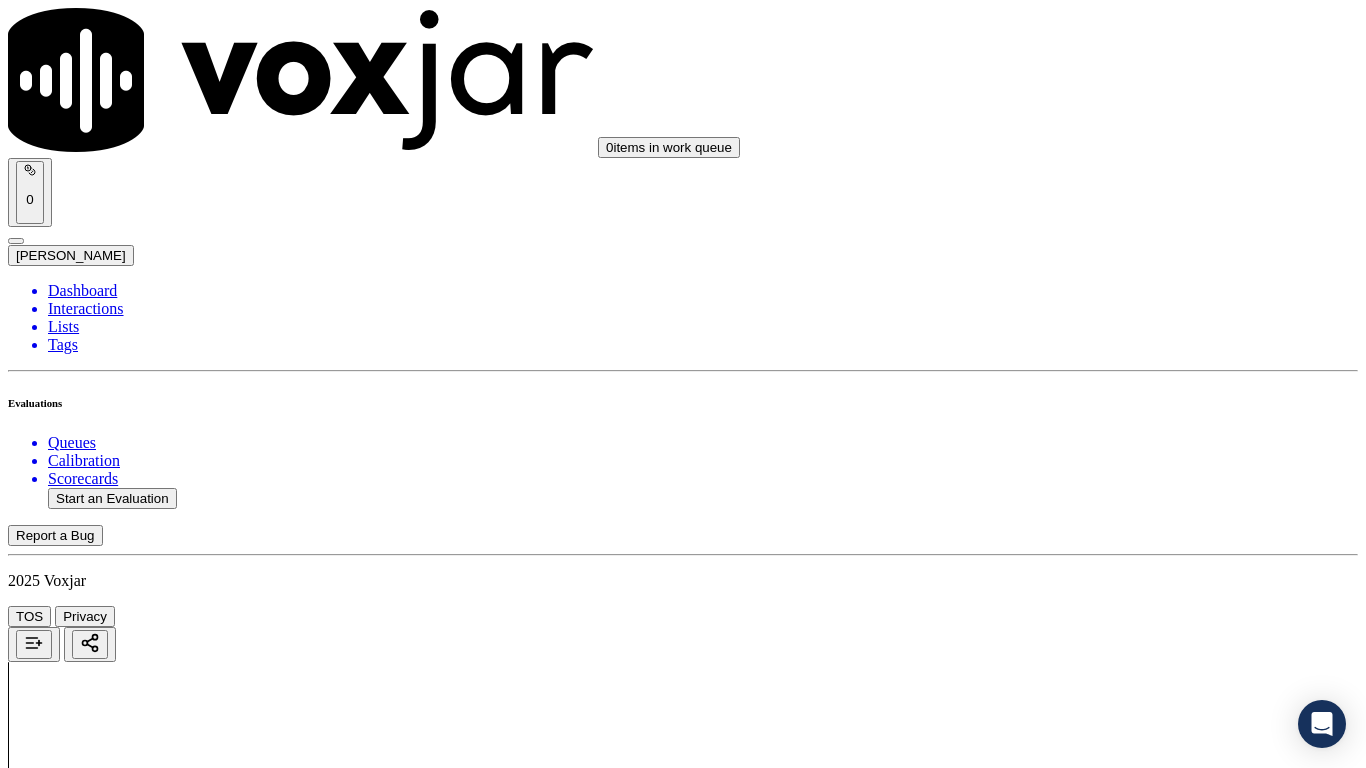 click on "Select an answer" at bounding box center [67, 6485] 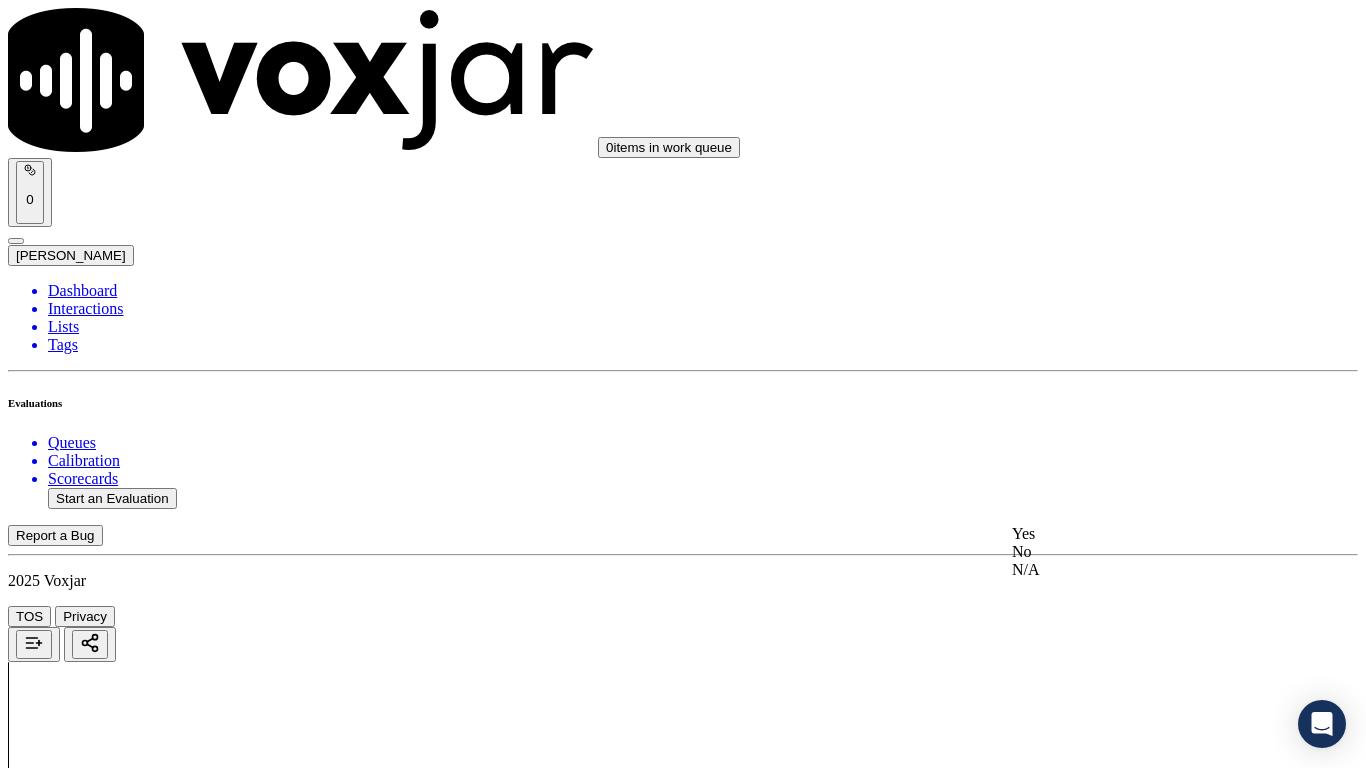 click on "Yes" at bounding box center (1139, 534) 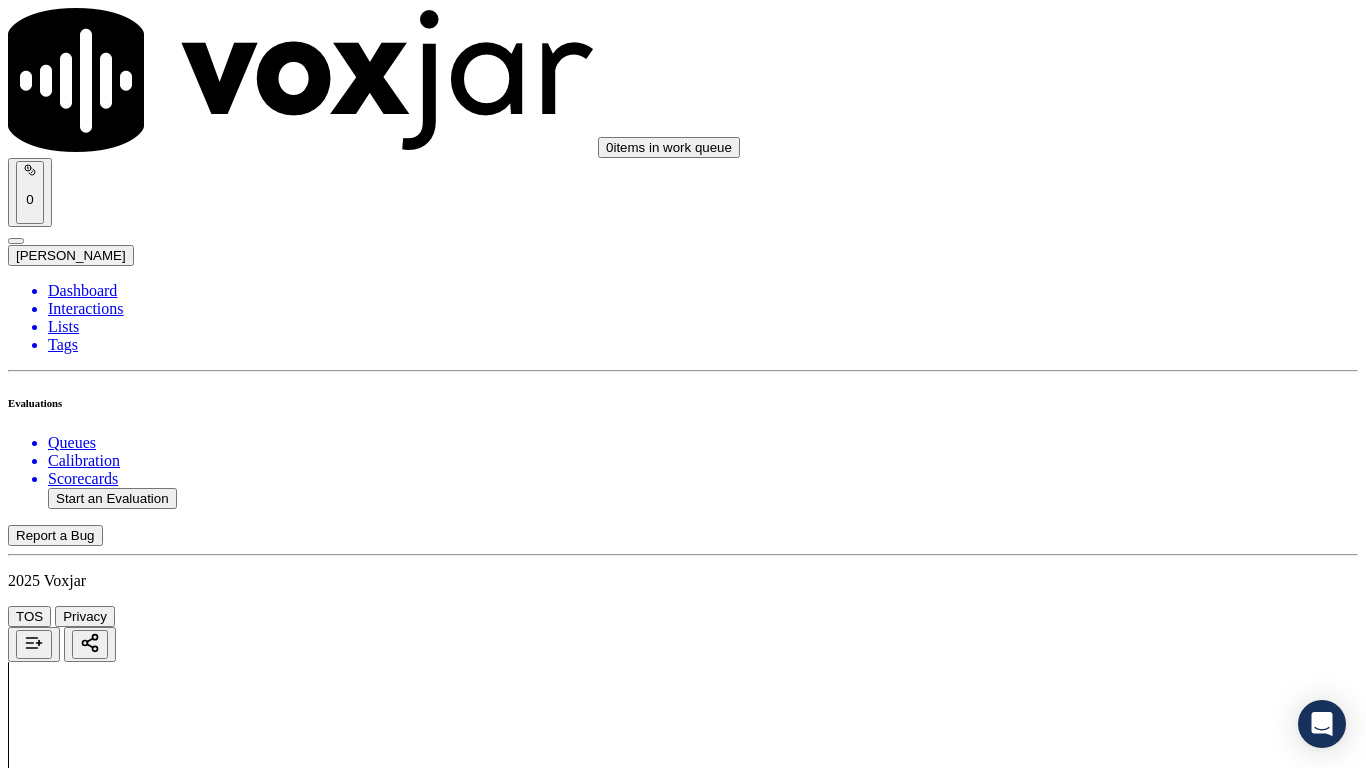 scroll, scrollTop: 5100, scrollLeft: 0, axis: vertical 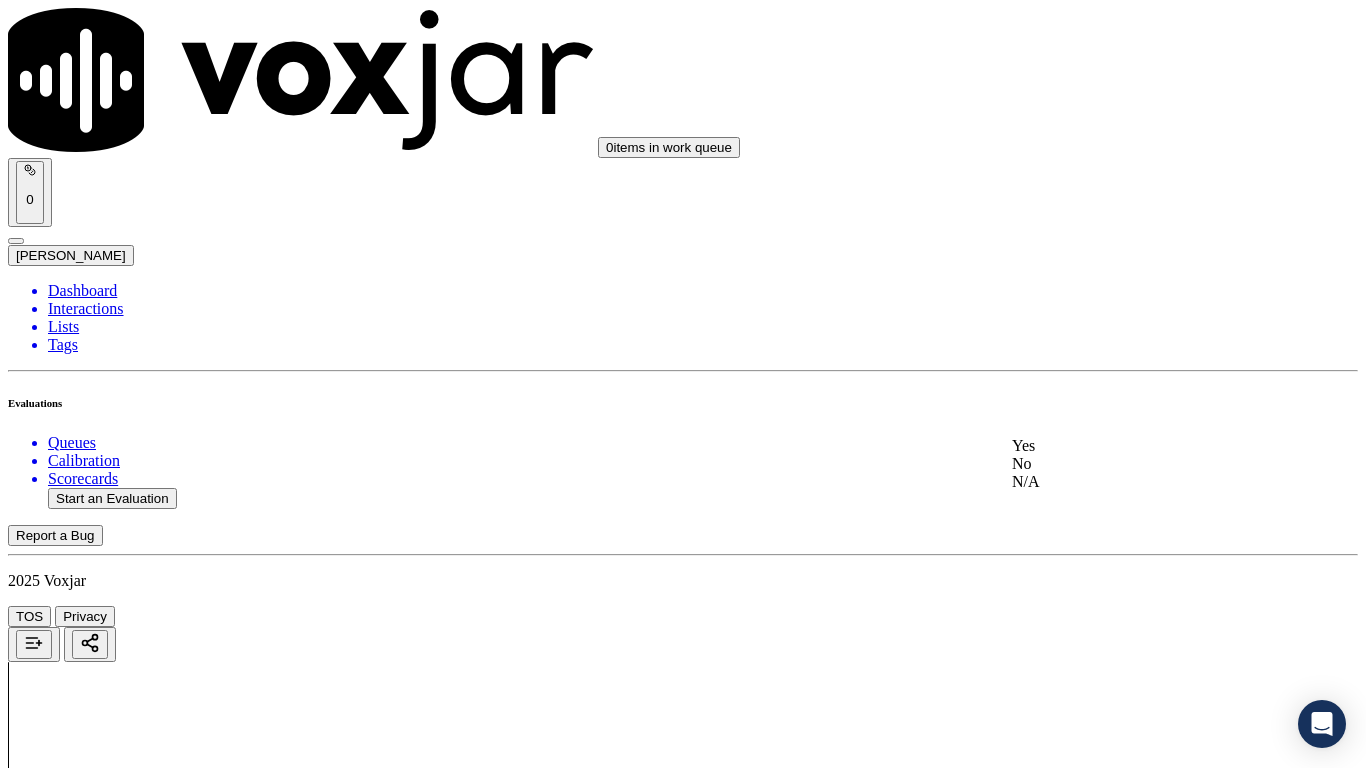 click on "Yes" at bounding box center [1139, 446] 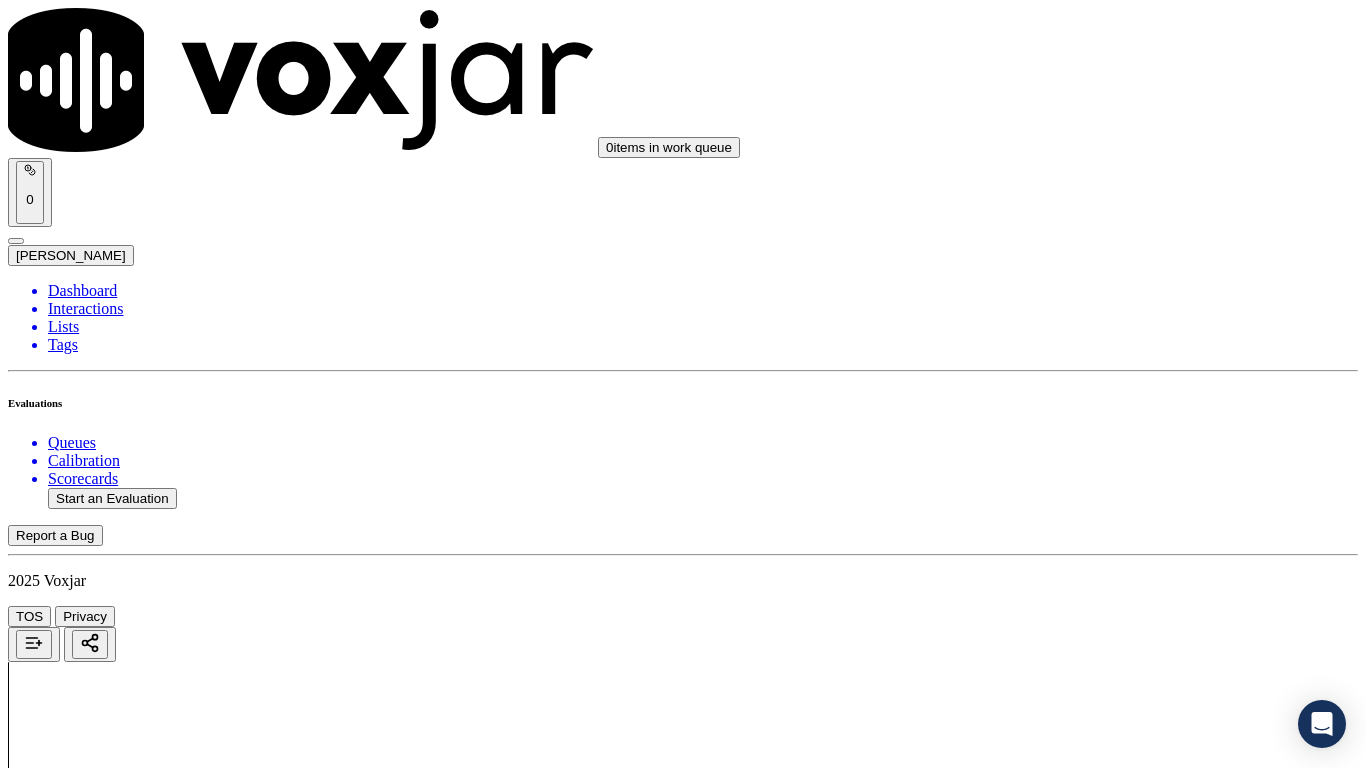 click on "Select an answer" at bounding box center (67, 7036) 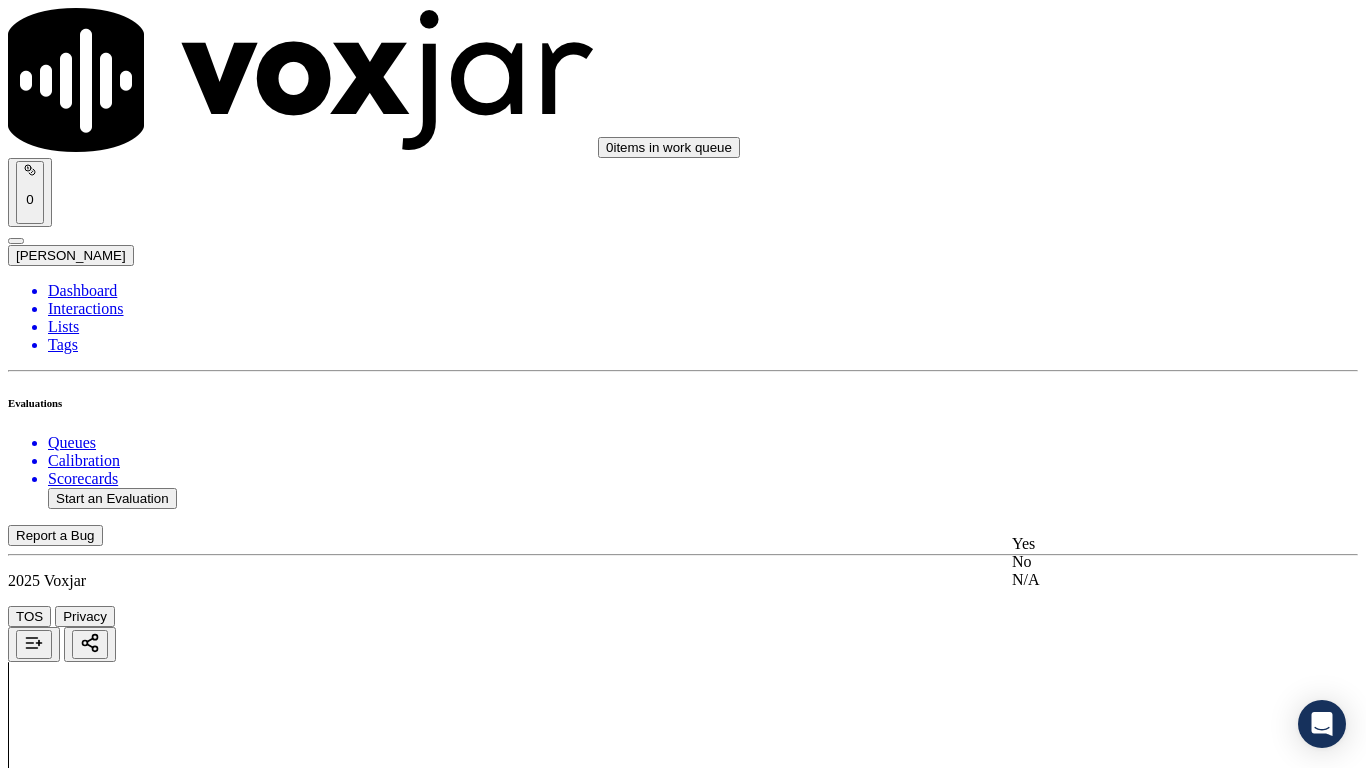 click on "Yes" at bounding box center [1139, 544] 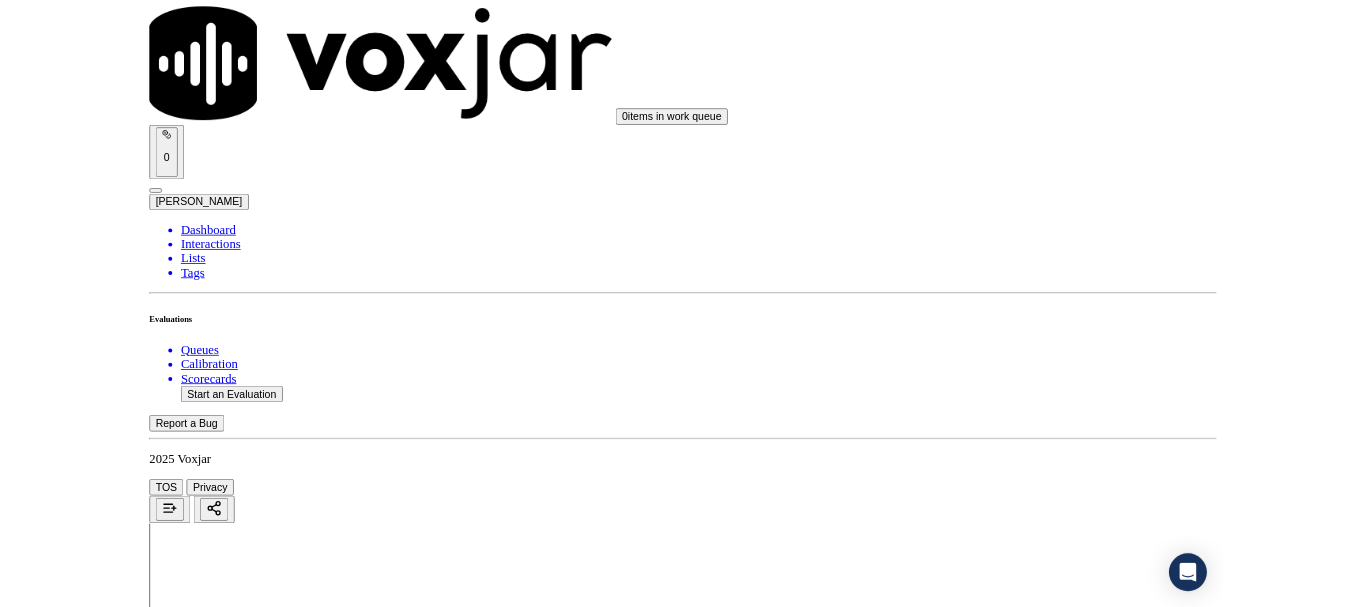 scroll, scrollTop: 5533, scrollLeft: 0, axis: vertical 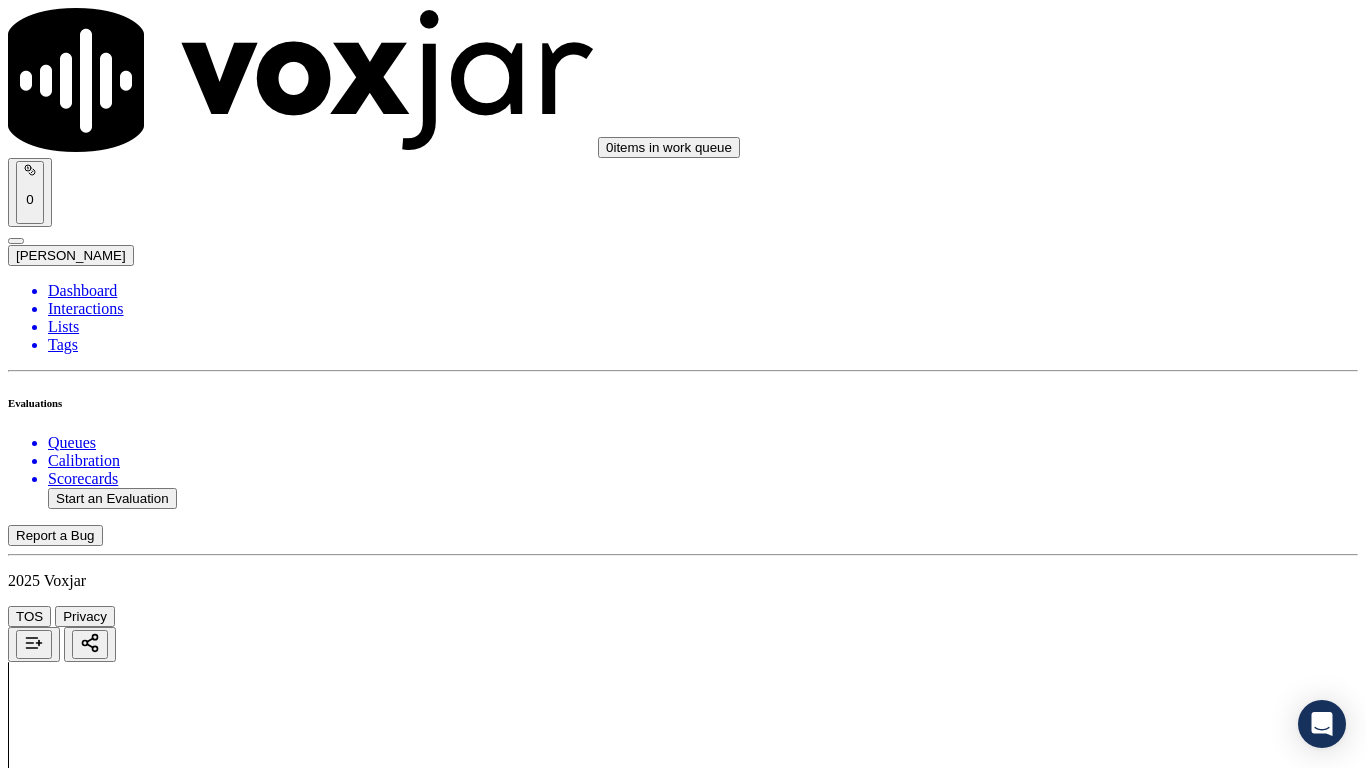 click on "Select an answer" at bounding box center [67, 7286] 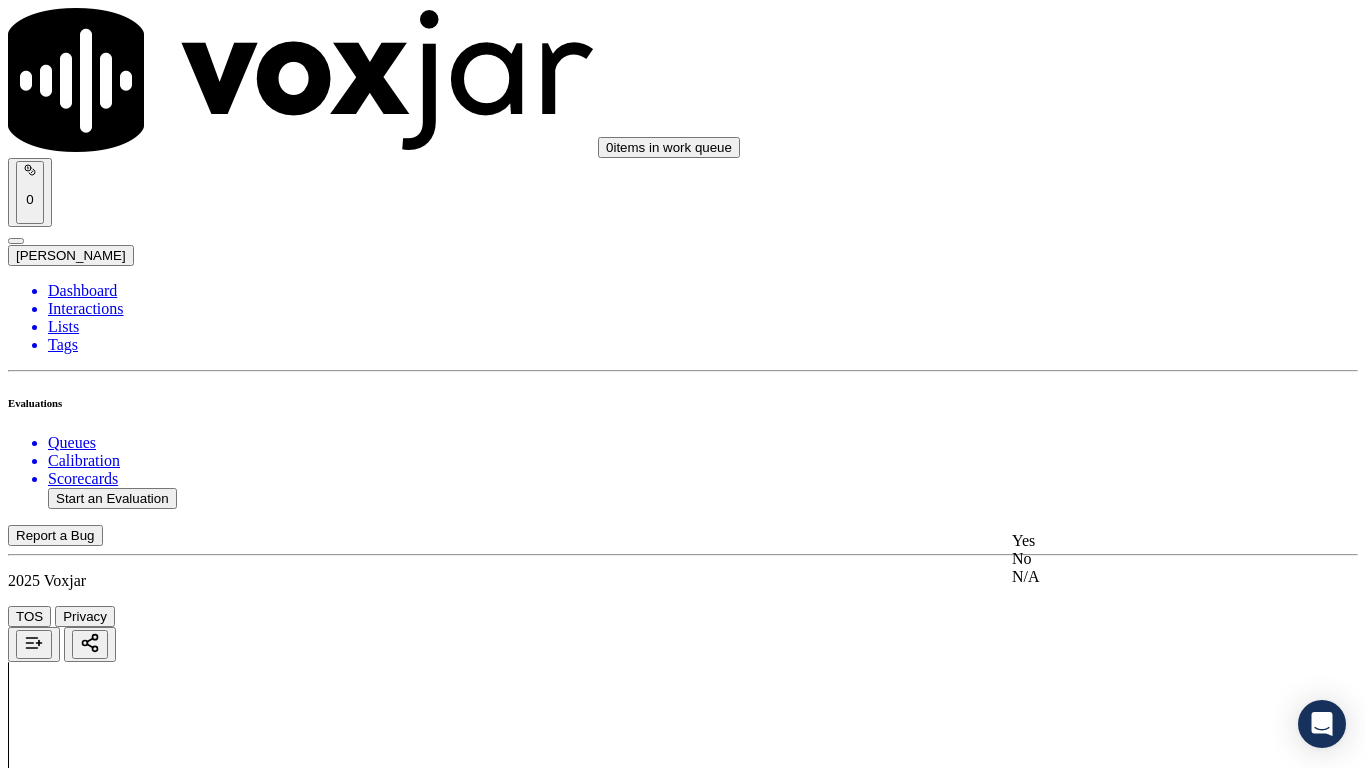 click on "Yes" at bounding box center [1139, 541] 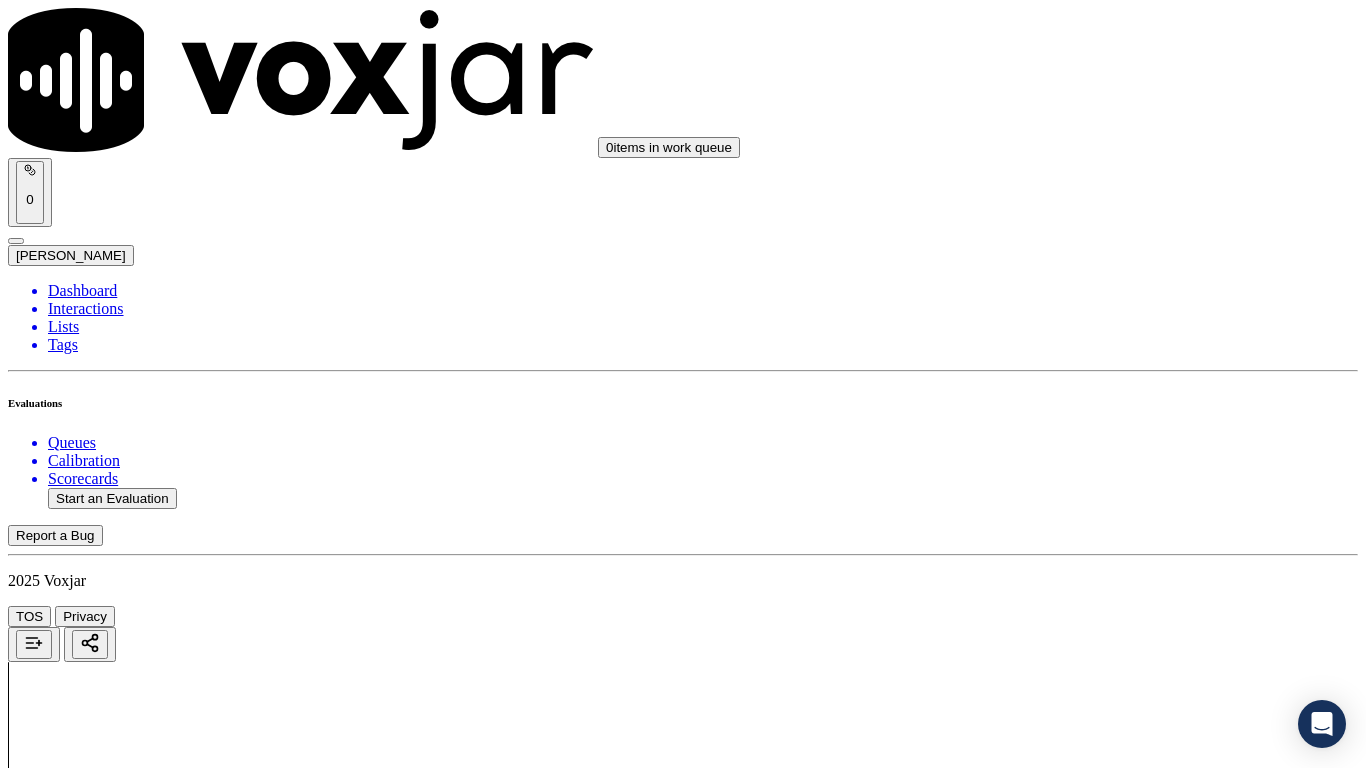click on "Submit Scores" at bounding box center [59, 7345] 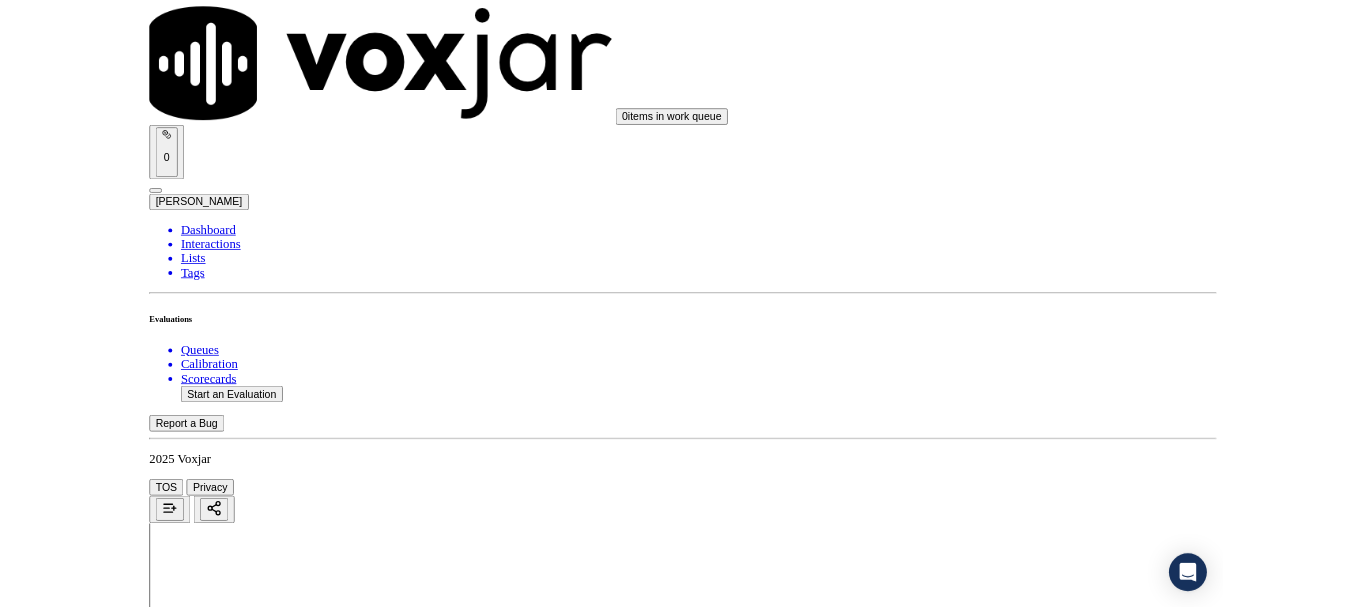 scroll, scrollTop: 300, scrollLeft: 0, axis: vertical 